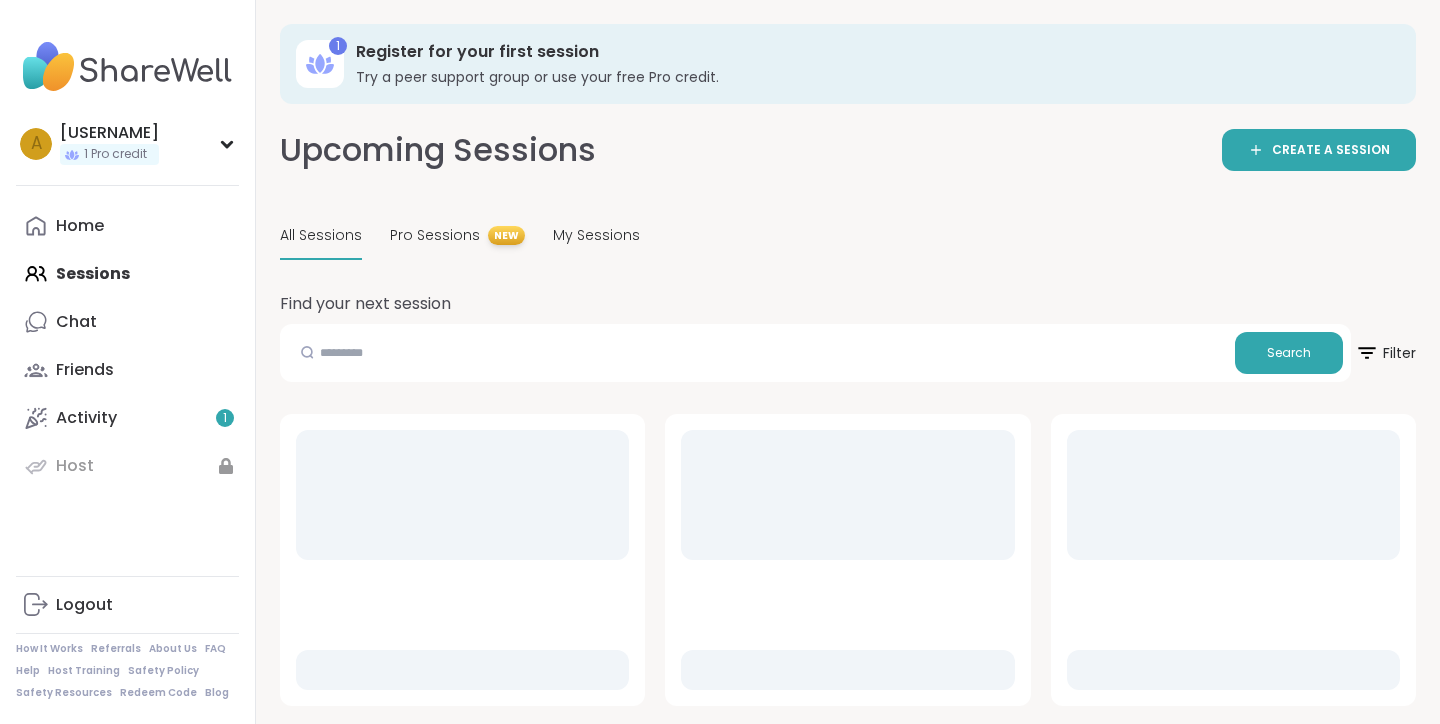 scroll, scrollTop: 0, scrollLeft: 0, axis: both 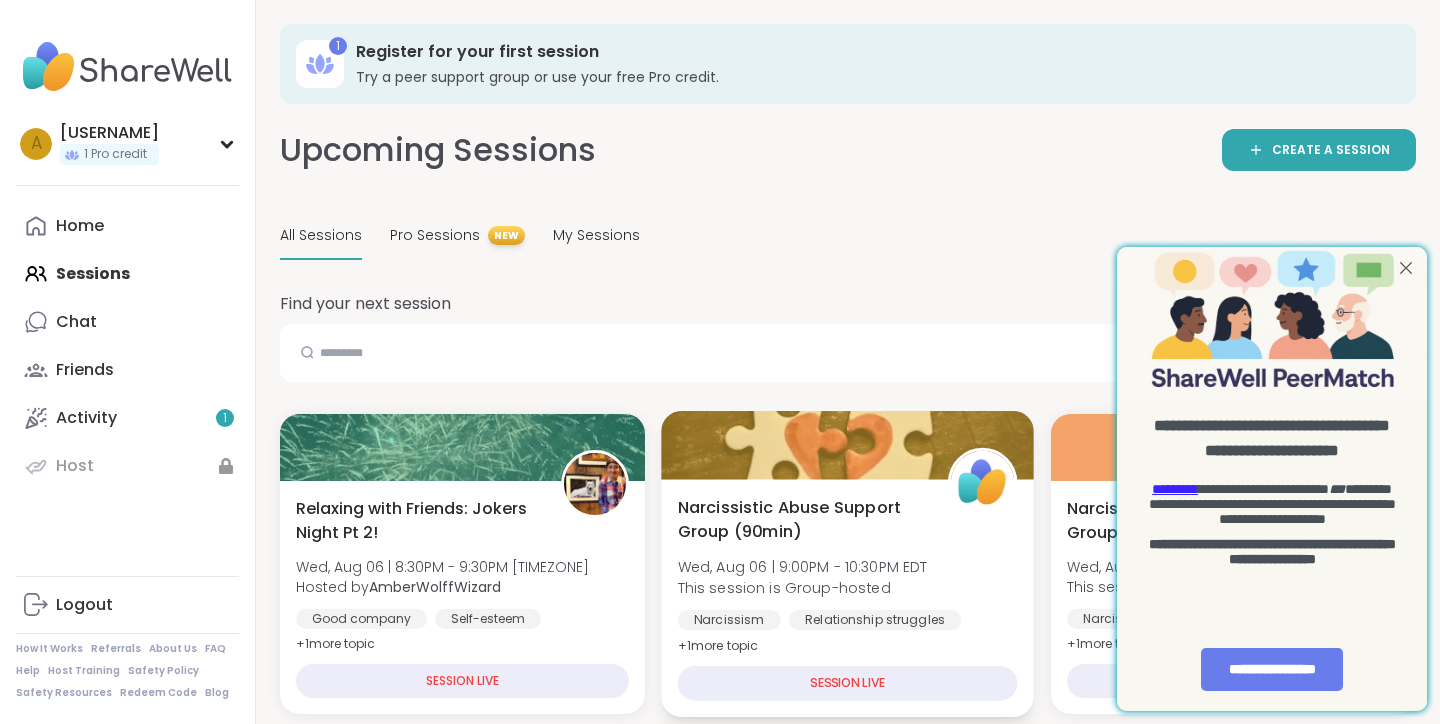 click on "SESSION LIVE" at bounding box center (848, 683) 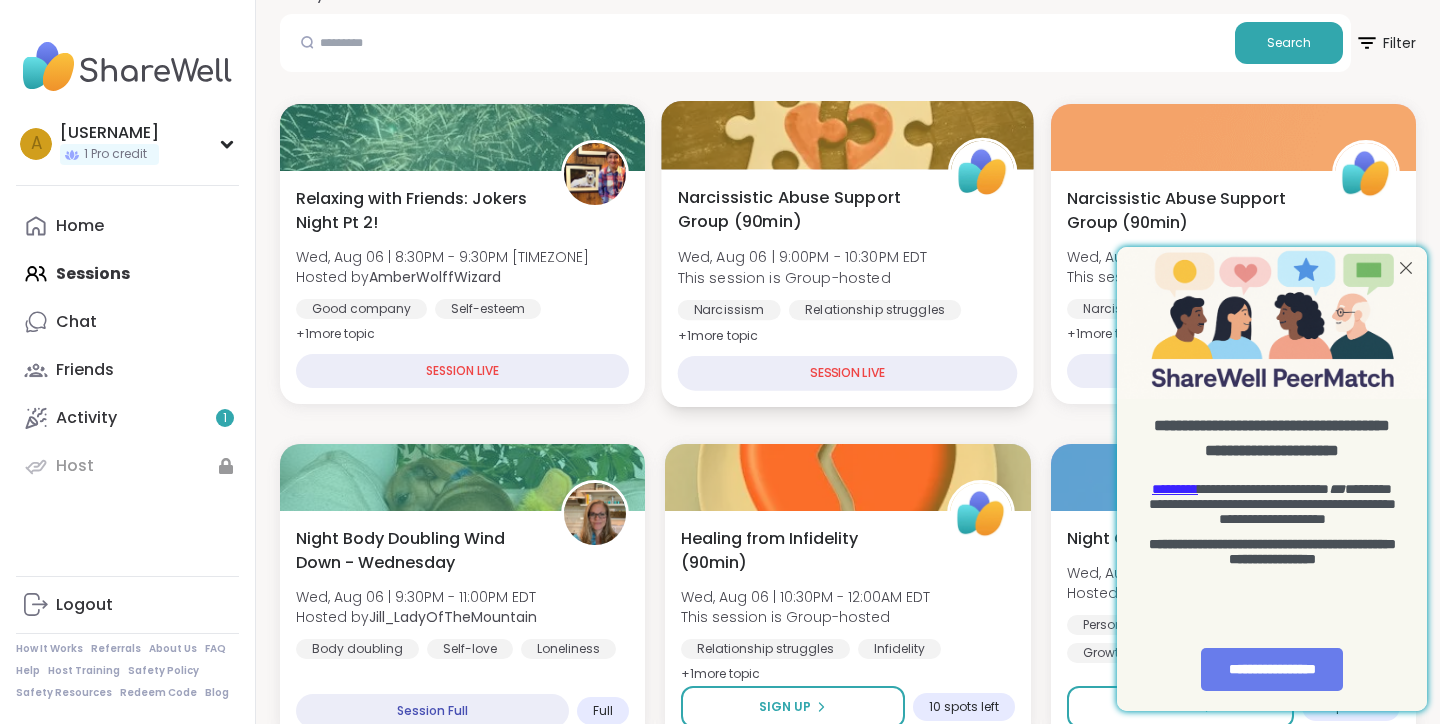 scroll, scrollTop: 313, scrollLeft: 0, axis: vertical 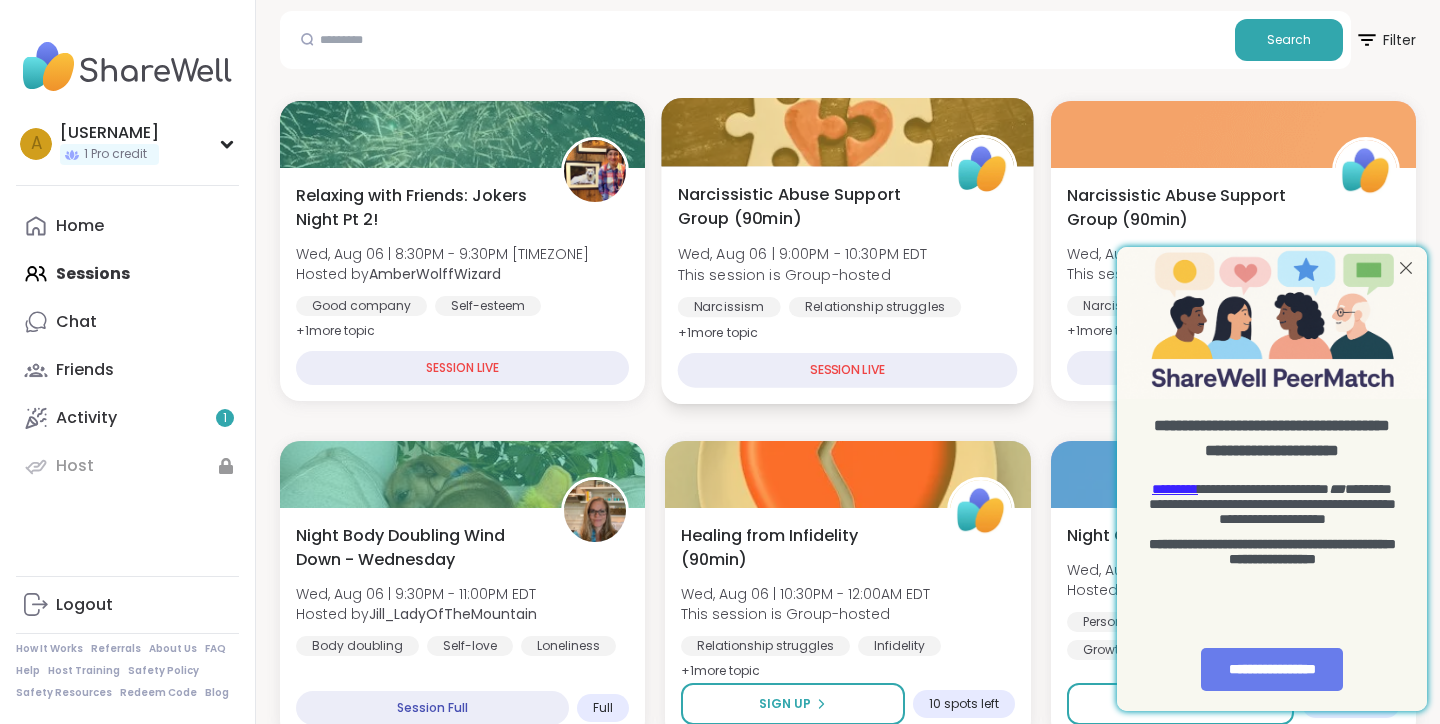 click on "Narcissistic Abuse Support Group (90min)" at bounding box center (802, 206) 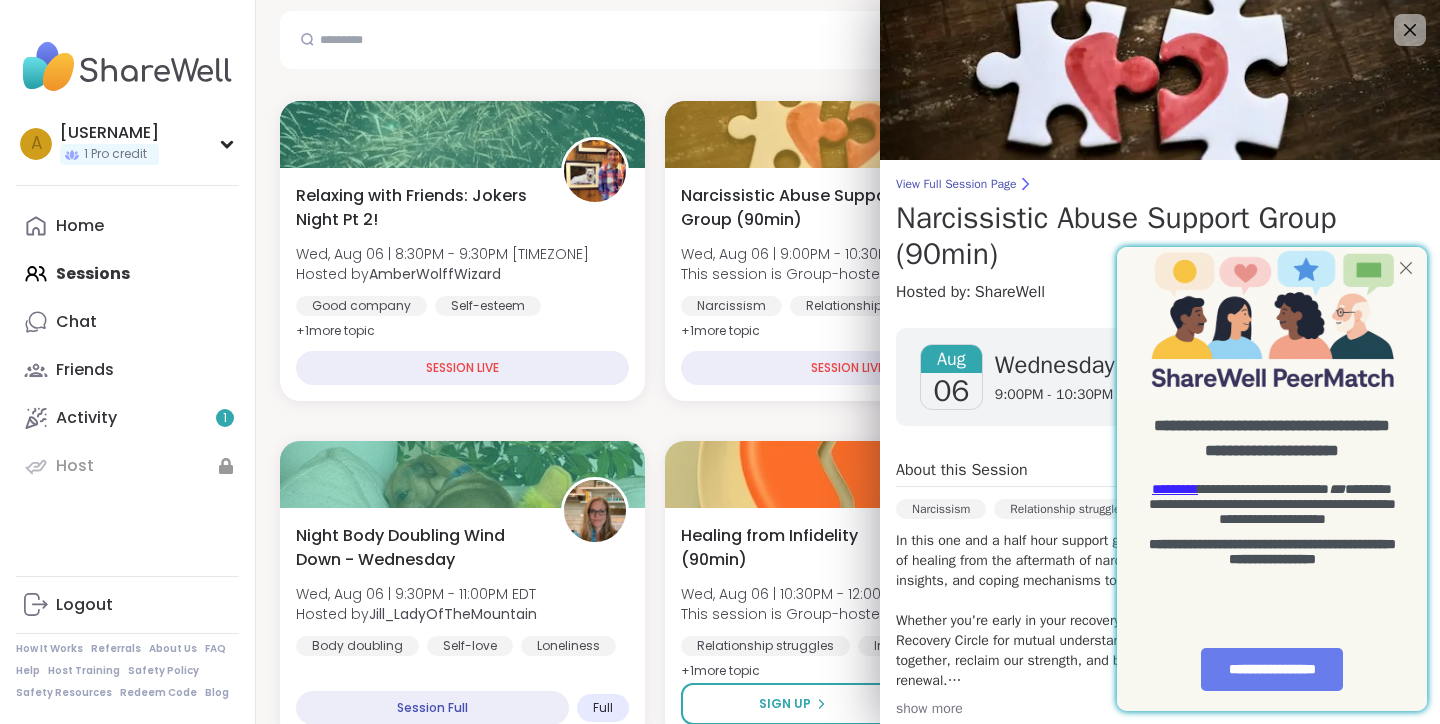 click at bounding box center (1406, 268) 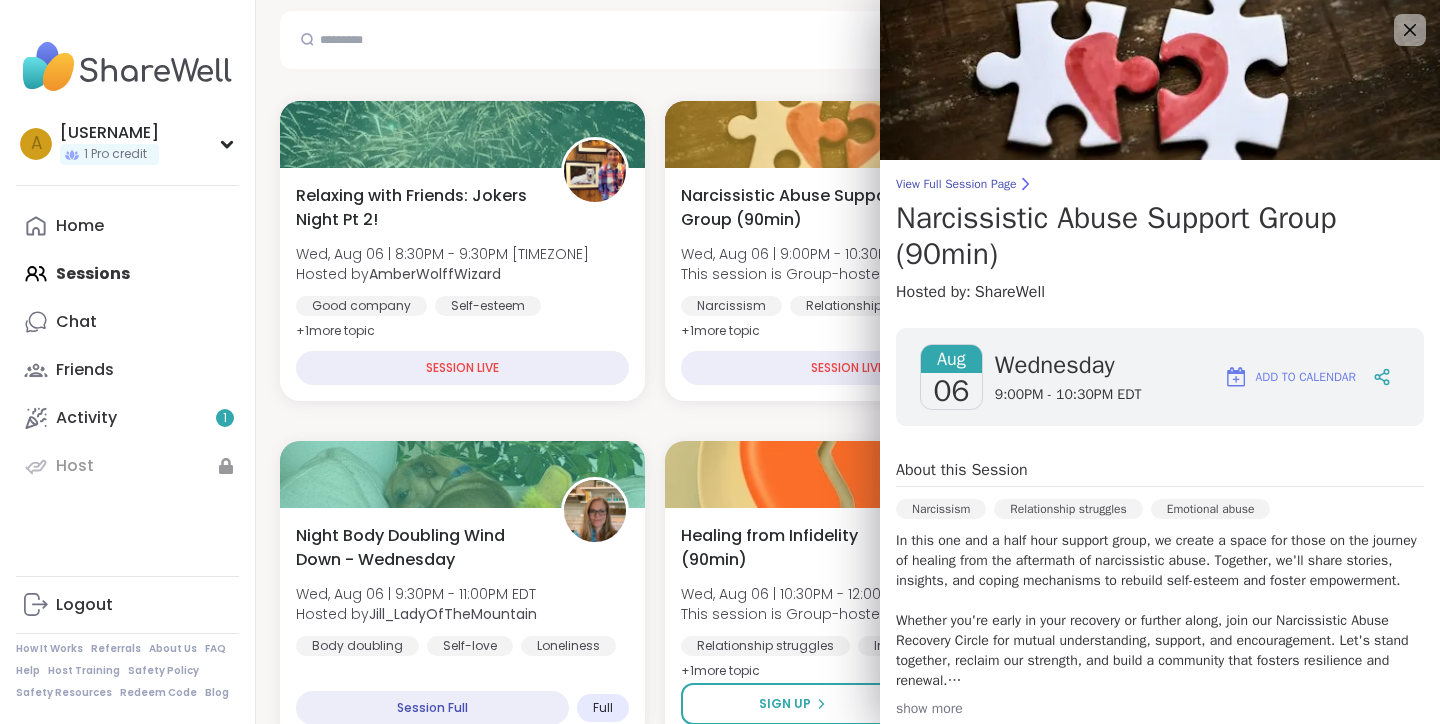 click on "Wednesday 9:00PM - 10:30PM [TIMEZONE]" at bounding box center [1068, 377] 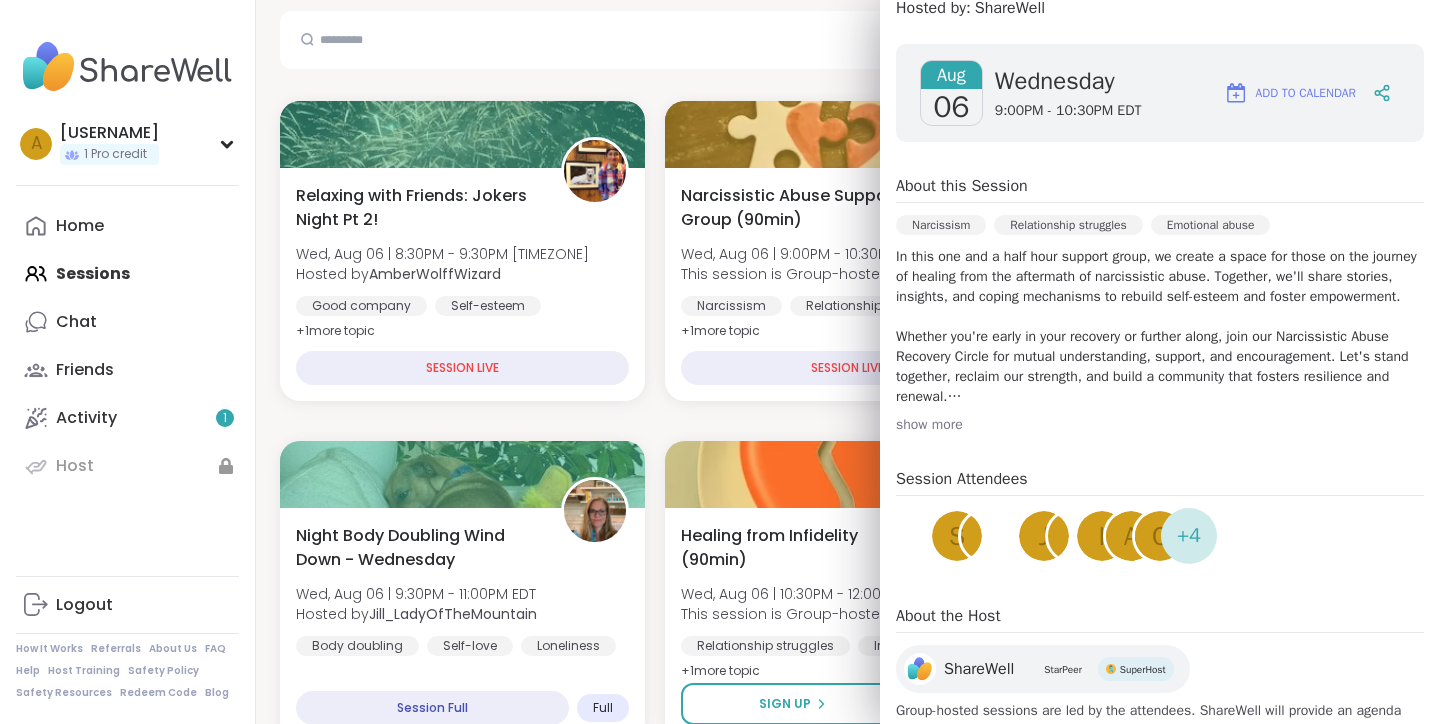 scroll, scrollTop: 349, scrollLeft: 0, axis: vertical 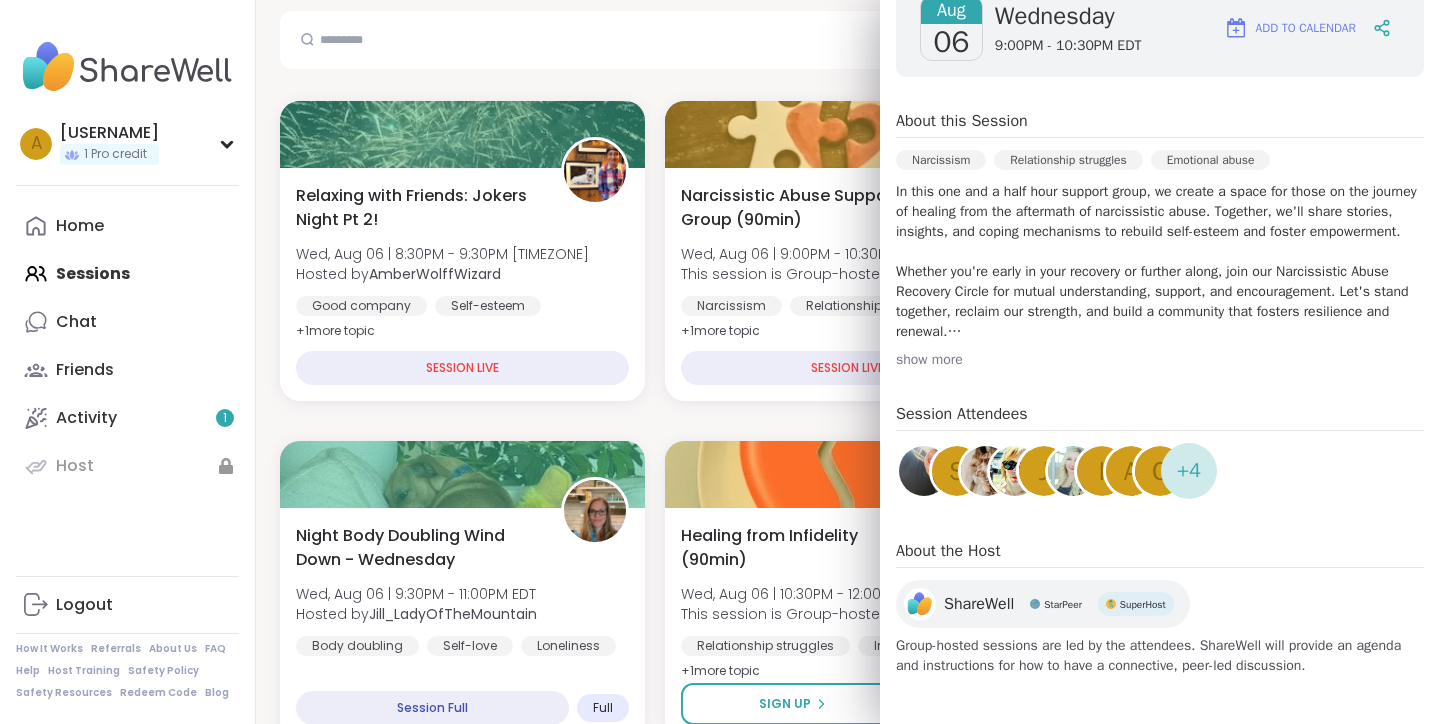 click on "show more" at bounding box center [1160, 360] 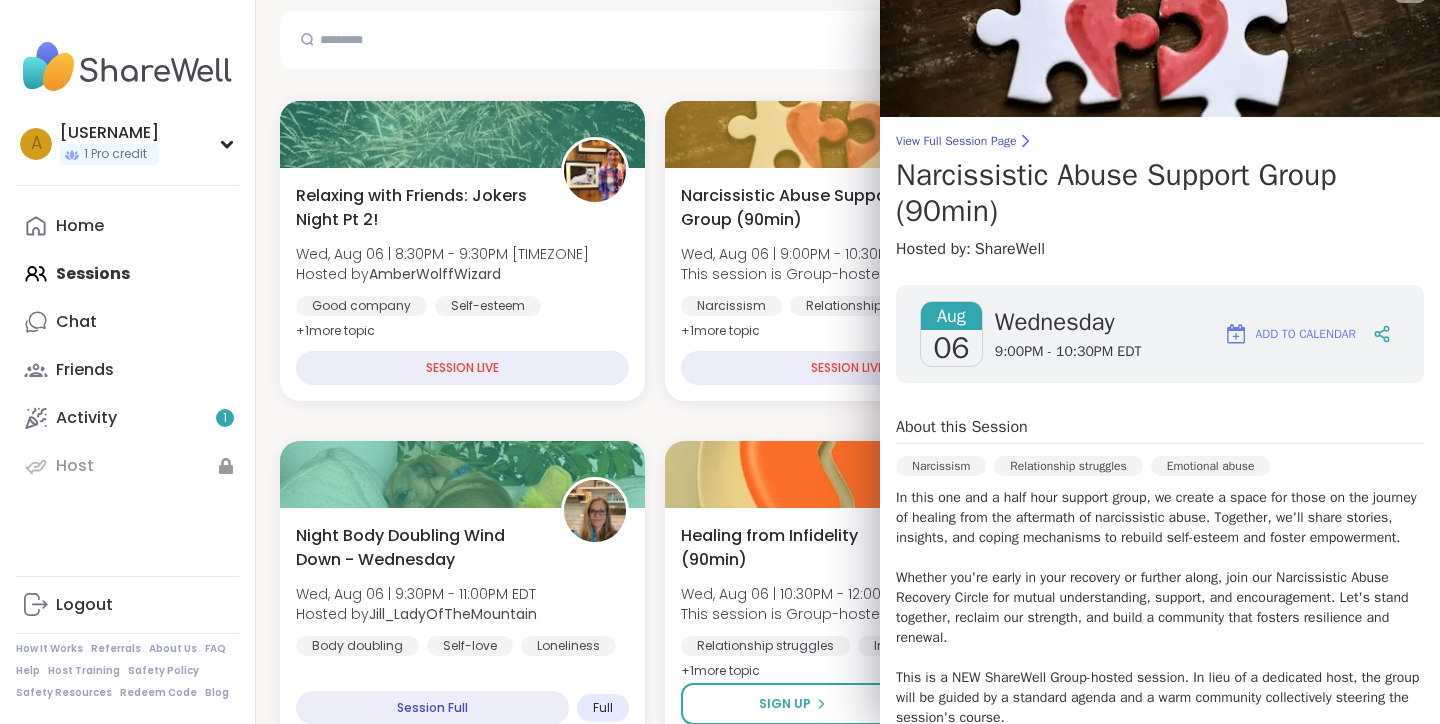 scroll, scrollTop: 0, scrollLeft: 0, axis: both 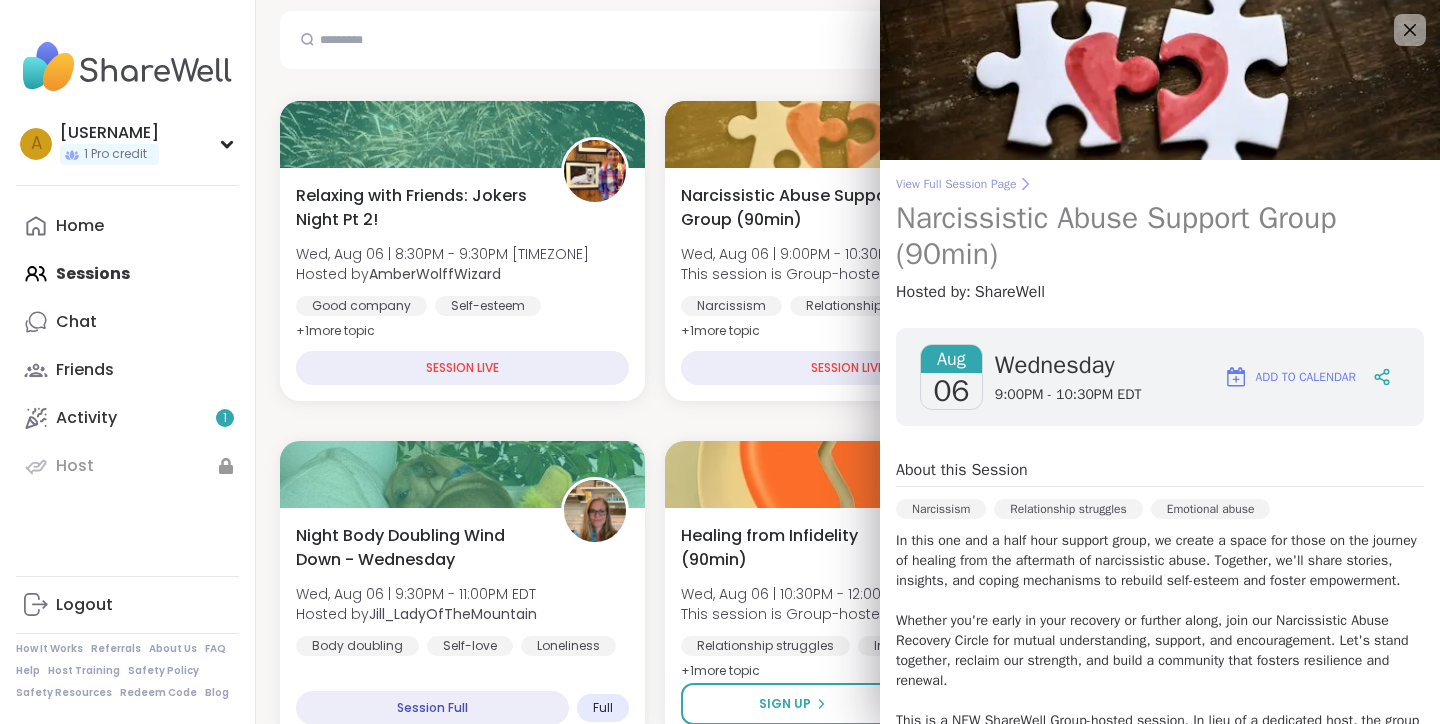 click on "Narcissistic Abuse Support Group (90min)" at bounding box center [1160, 236] 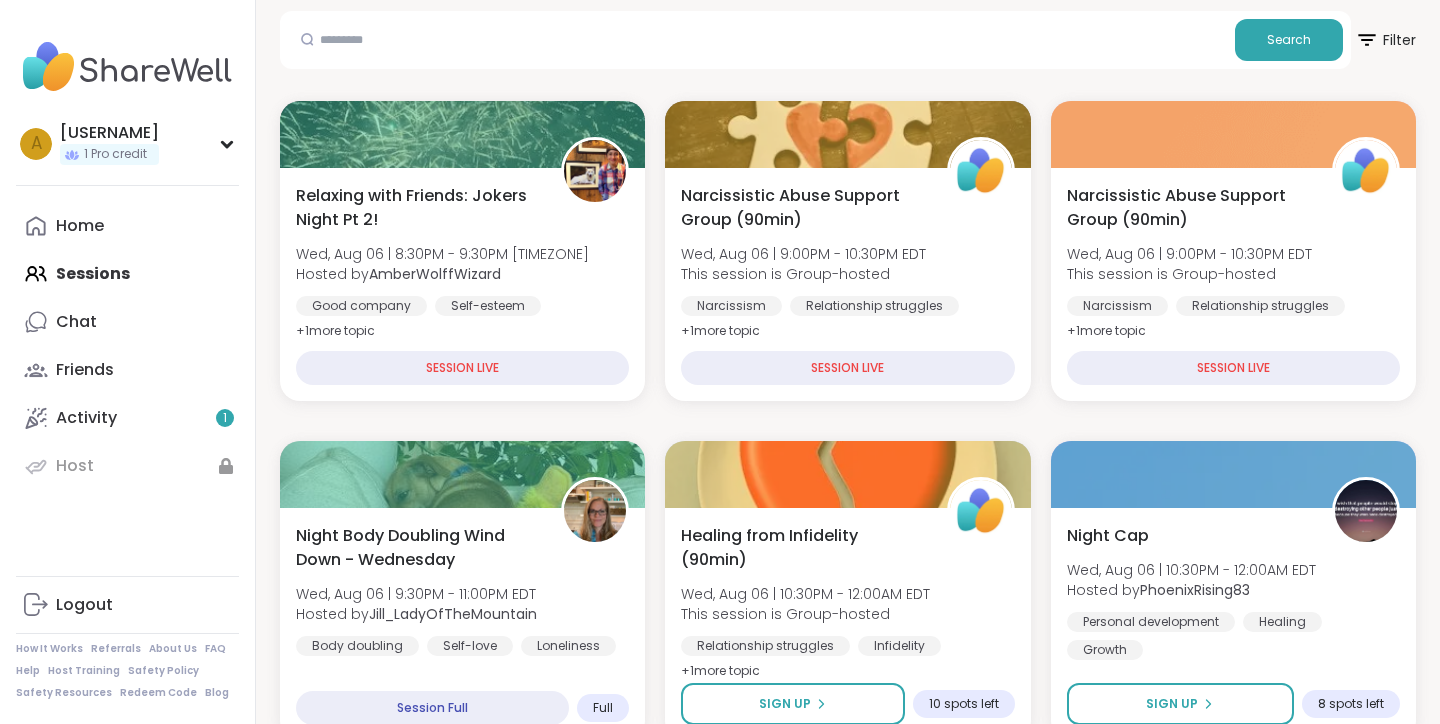 scroll, scrollTop: 0, scrollLeft: 0, axis: both 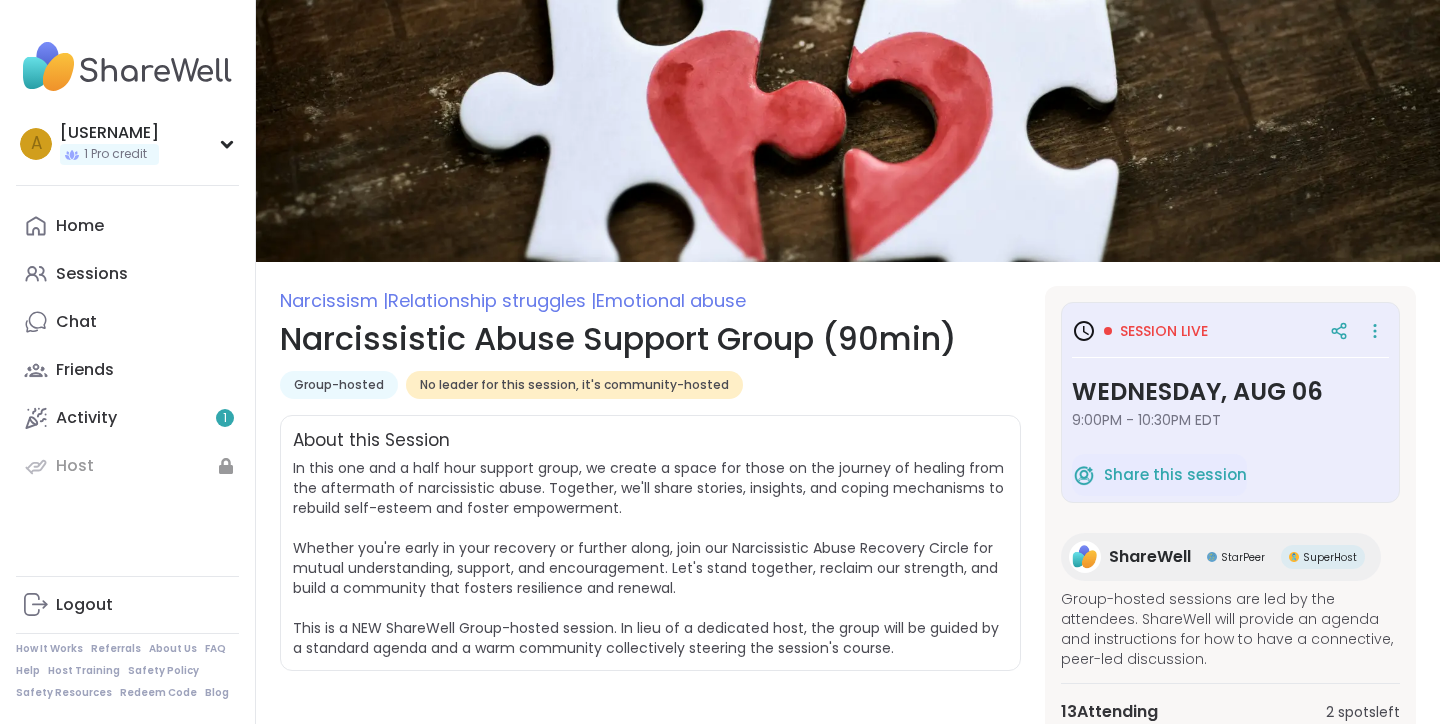 click on "Session live" at bounding box center [1164, 331] 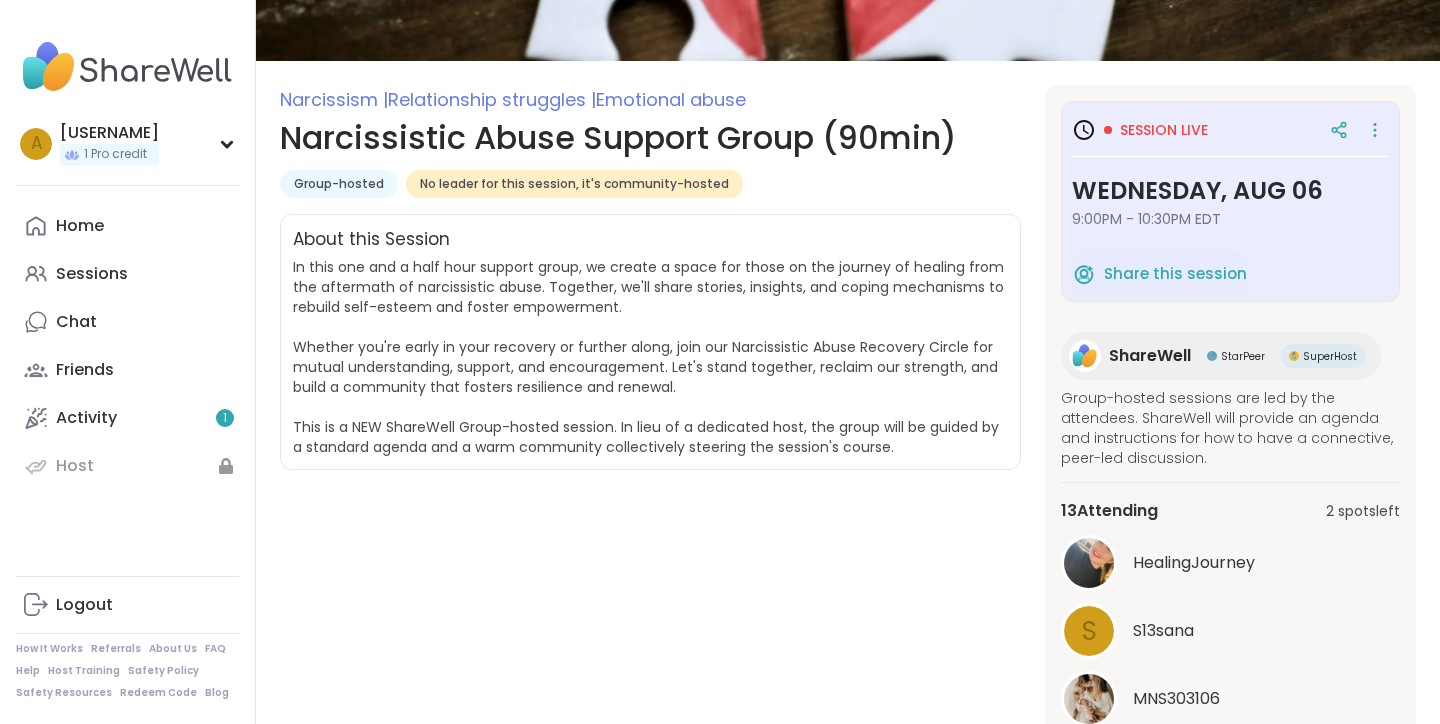 scroll, scrollTop: 199, scrollLeft: 0, axis: vertical 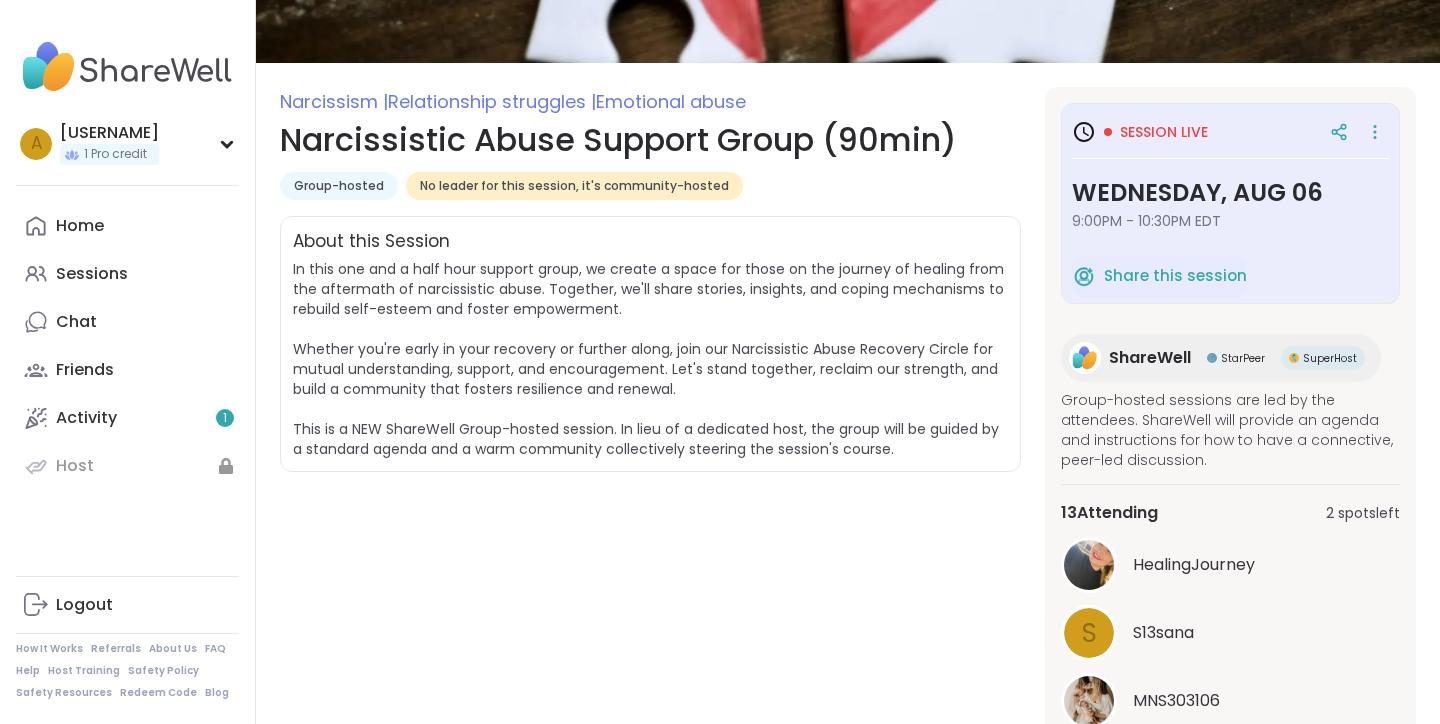 click on "In this one and a half hour support group, we create a space for those on the journey of healing from the aftermath of narcissistic abuse. Together, we'll share stories, insights, and coping mechanisms to rebuild self-esteem and foster empowerment.
Whether you're early in your recovery or further along, join our Narcissistic Abuse Recovery Circle for mutual understanding, support, and encouragement. Let's stand together, reclaim our strength, and build a community that fosters resilience and renewal.
This is a NEW ShareWell Group-hosted session. In lieu of a dedicated host, the group will be guided by a standard agenda and a warm community collectively steering the session's course." at bounding box center (648, 359) 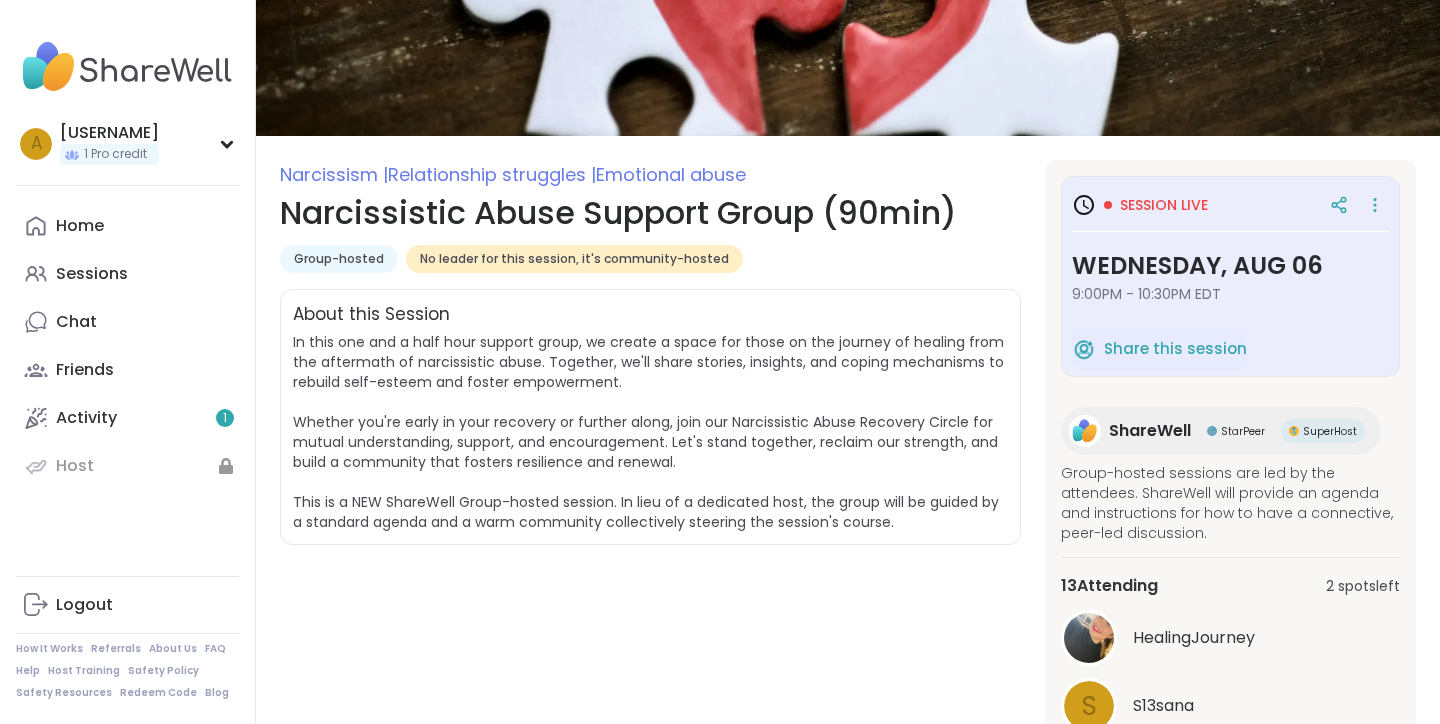 scroll, scrollTop: 125, scrollLeft: 0, axis: vertical 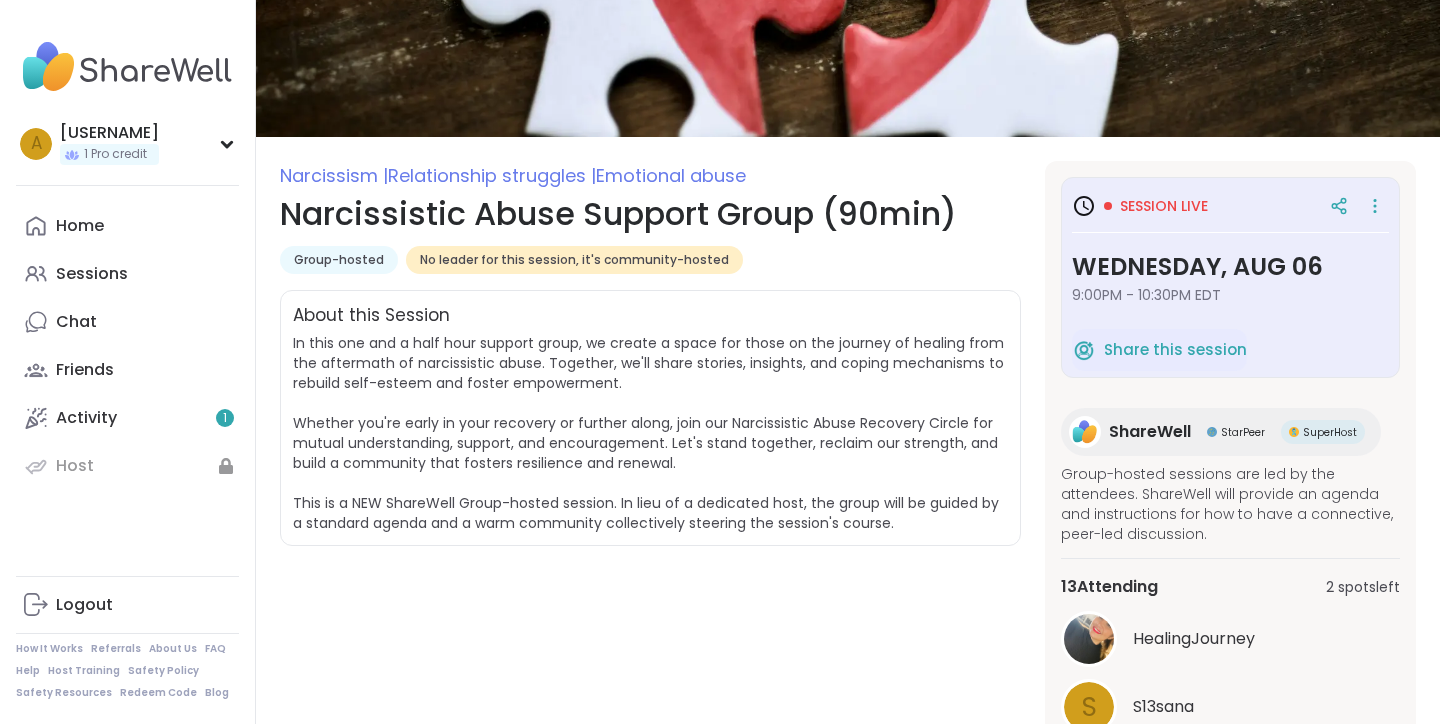 click on "Session live" at bounding box center [1164, 206] 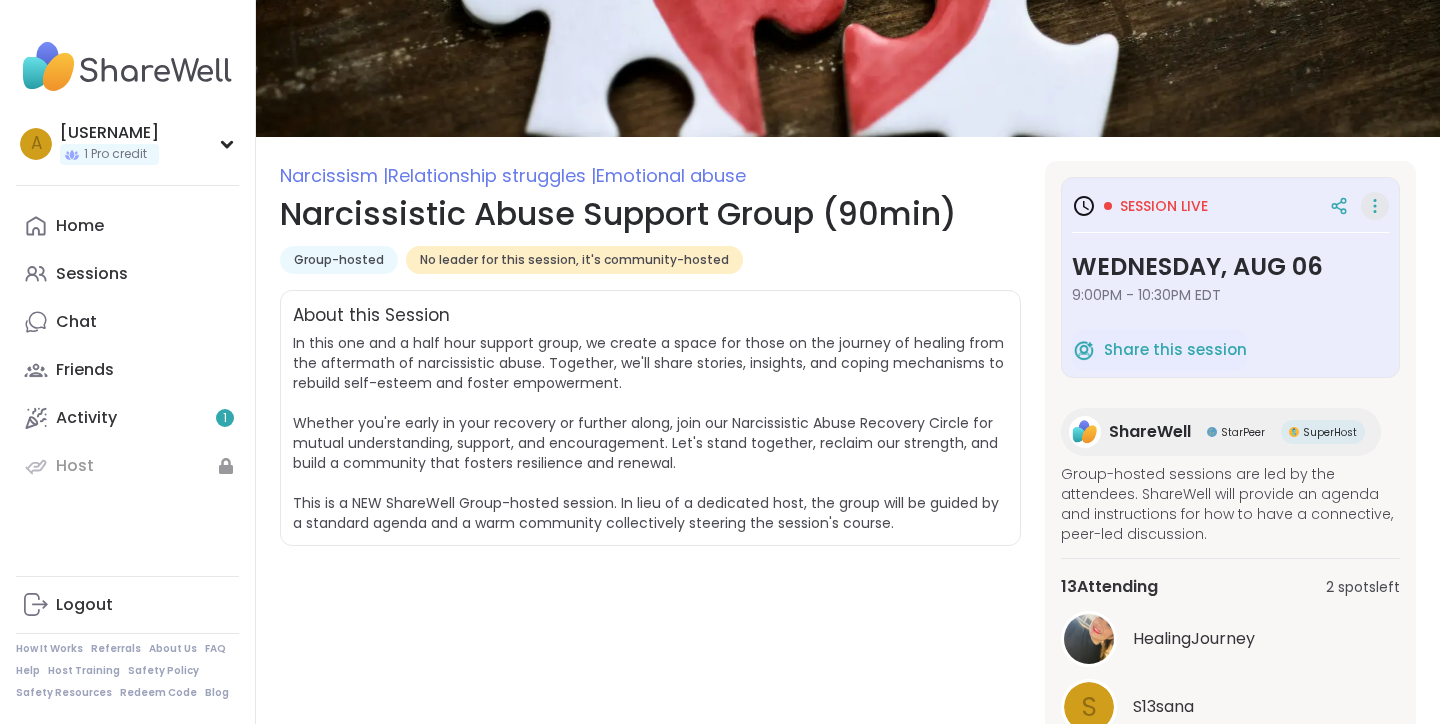 click 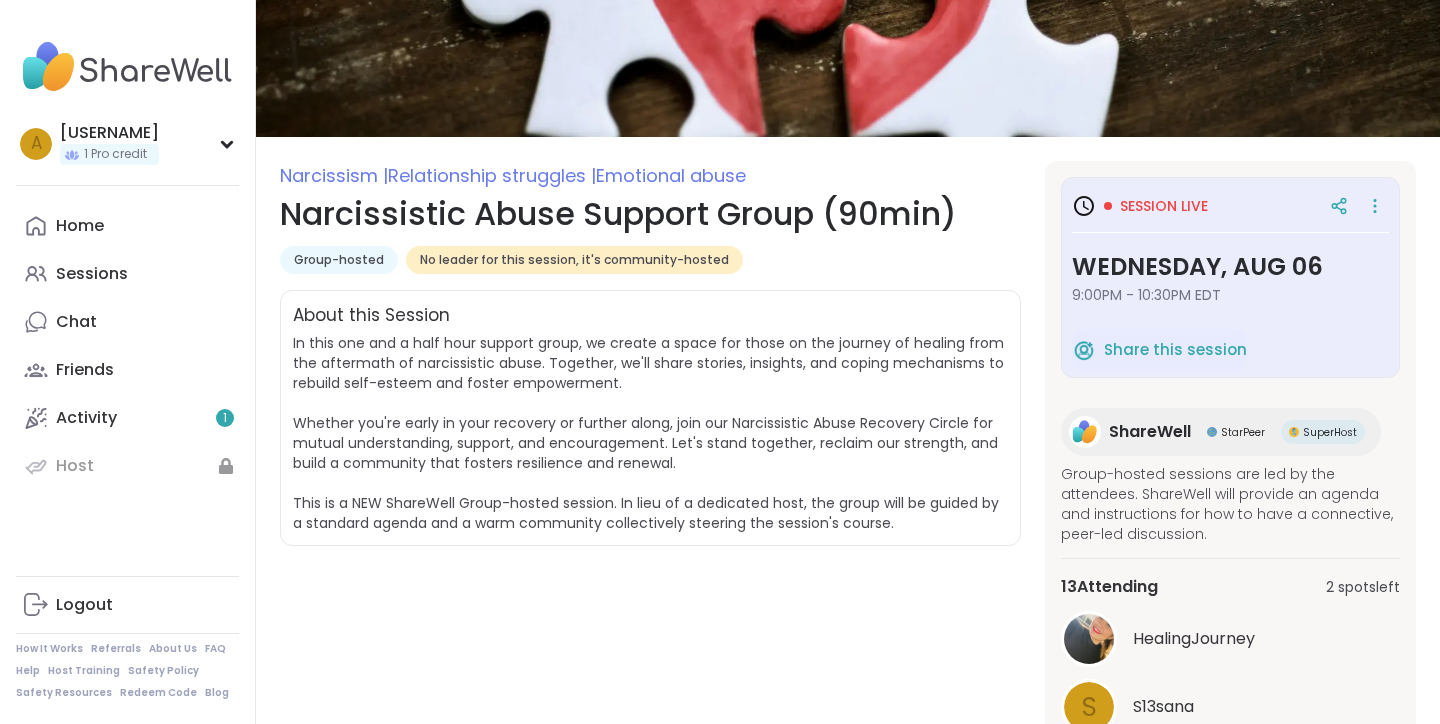 click on "In this one and a half hour support group, we create a space for those on the journey of healing from the aftermath of narcissistic abuse. Together, we'll share stories, insights, and coping mechanisms to rebuild self-esteem and foster empowerment.
Whether you're early in your recovery or further along, join our Narcissistic Abuse Recovery Circle for mutual understanding, support, and encouragement. Let's stand together, reclaim our strength, and build a community that fosters resilience and renewal.
This is a NEW ShareWell Group-hosted session. In lieu of a dedicated host, the group will be guided by a standard agenda and a warm community collectively steering the session's course." at bounding box center [648, 433] 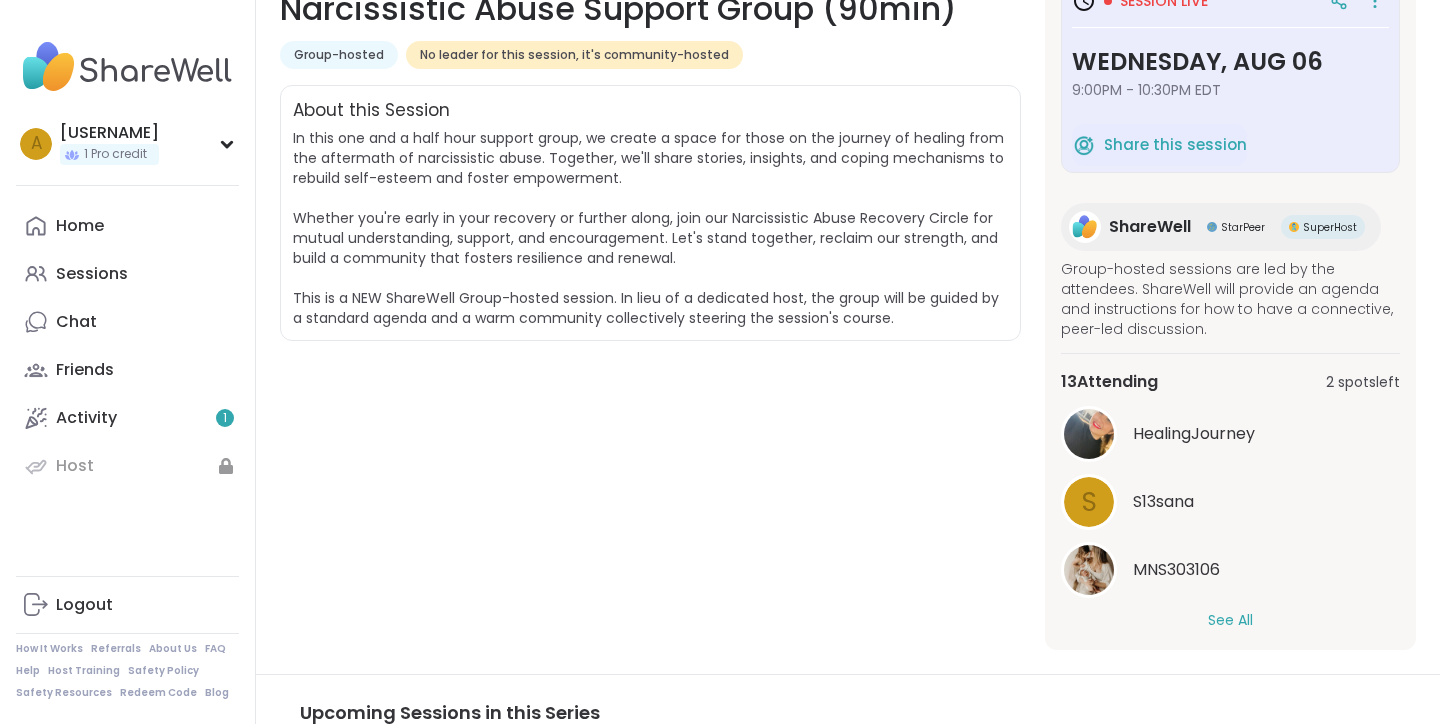 scroll, scrollTop: 336, scrollLeft: 0, axis: vertical 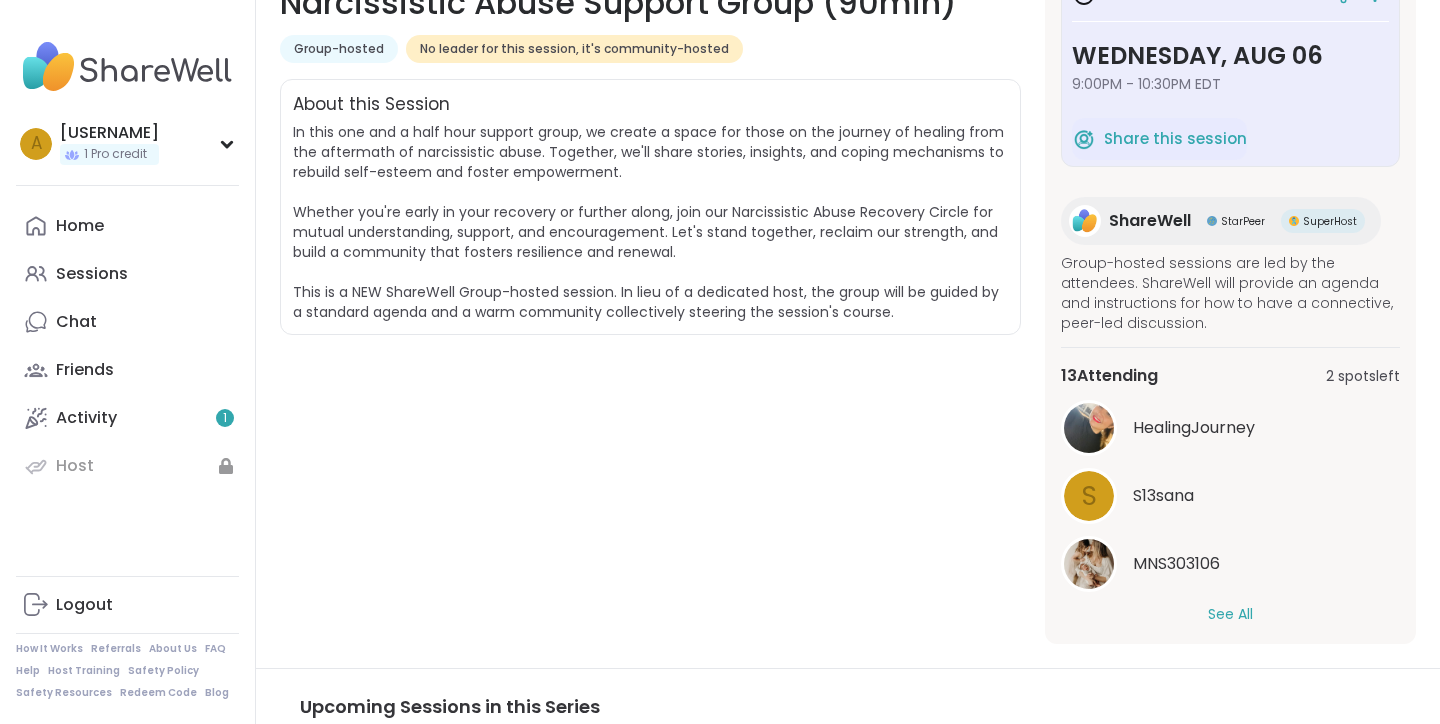 click on "2   spots  left" at bounding box center (1363, 376) 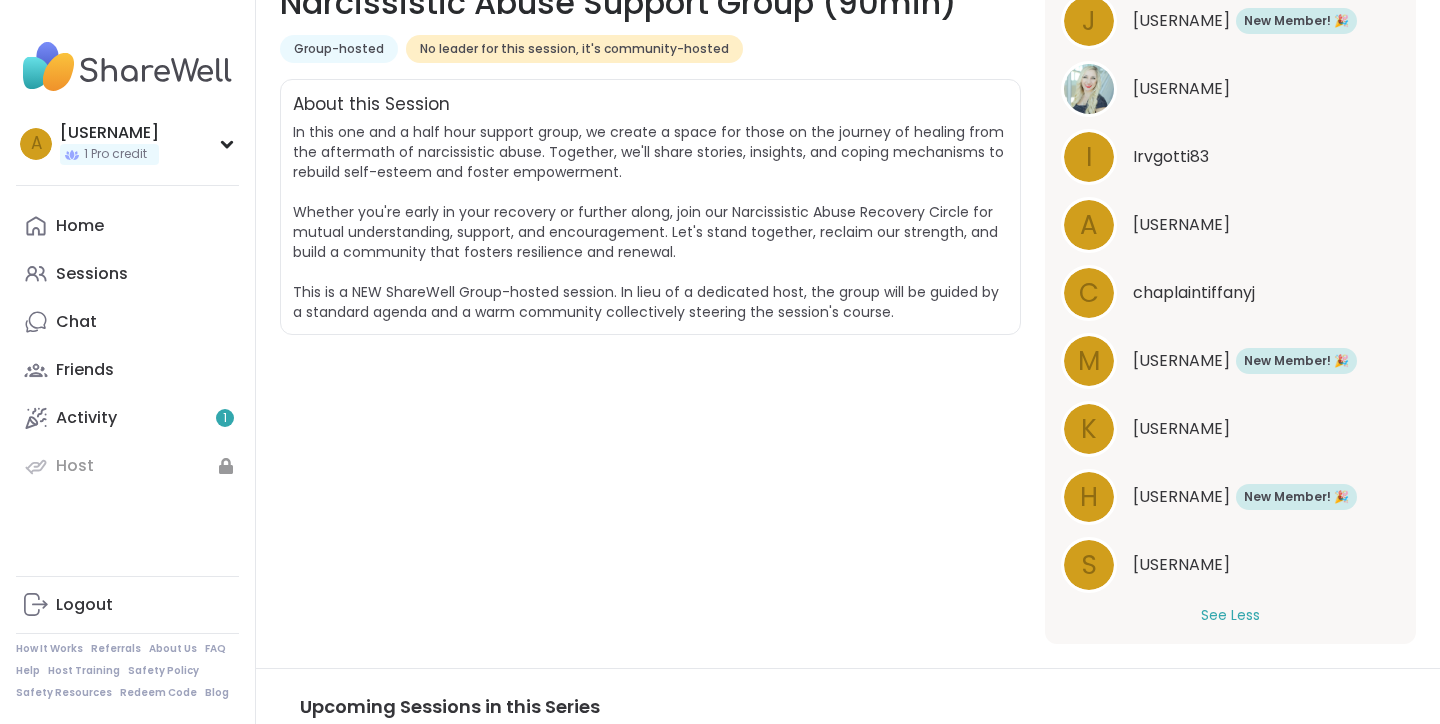 scroll, scrollTop: 693, scrollLeft: 0, axis: vertical 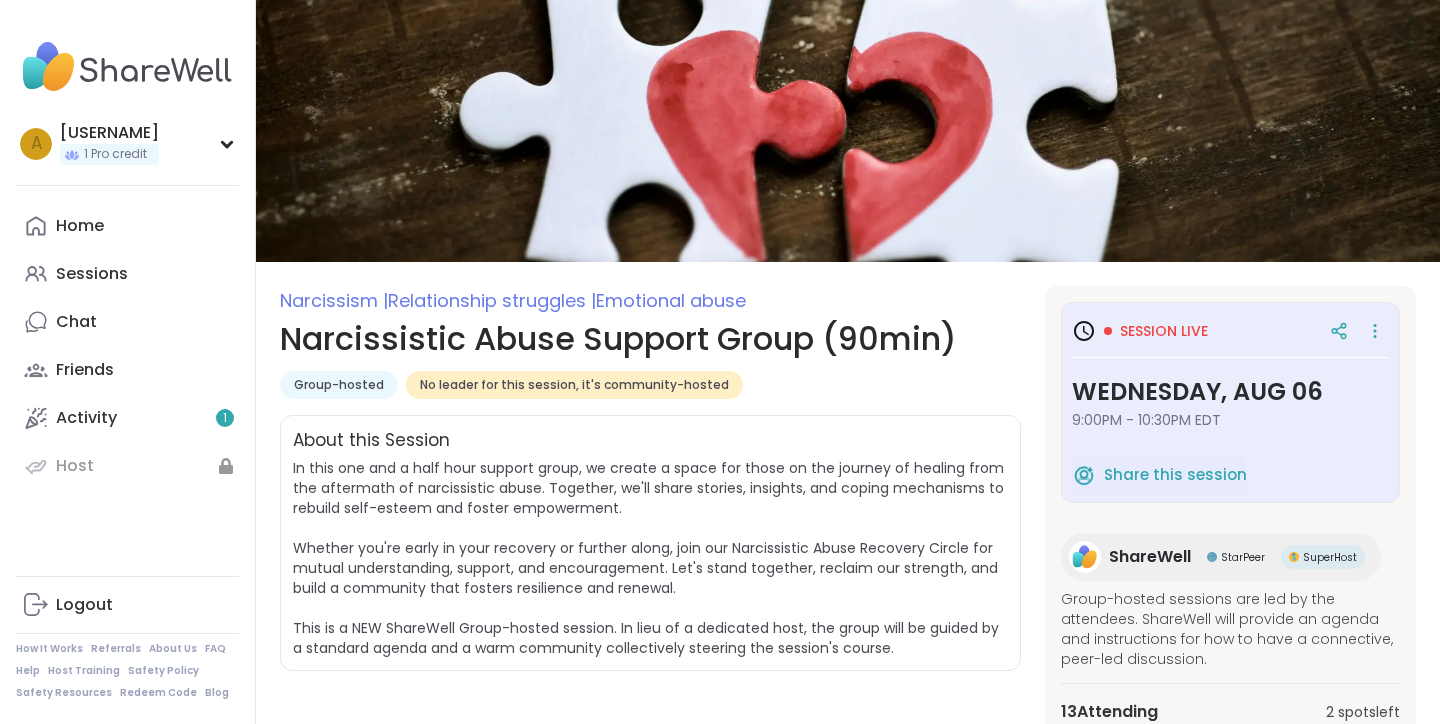 click on "Session live" at bounding box center [1164, 331] 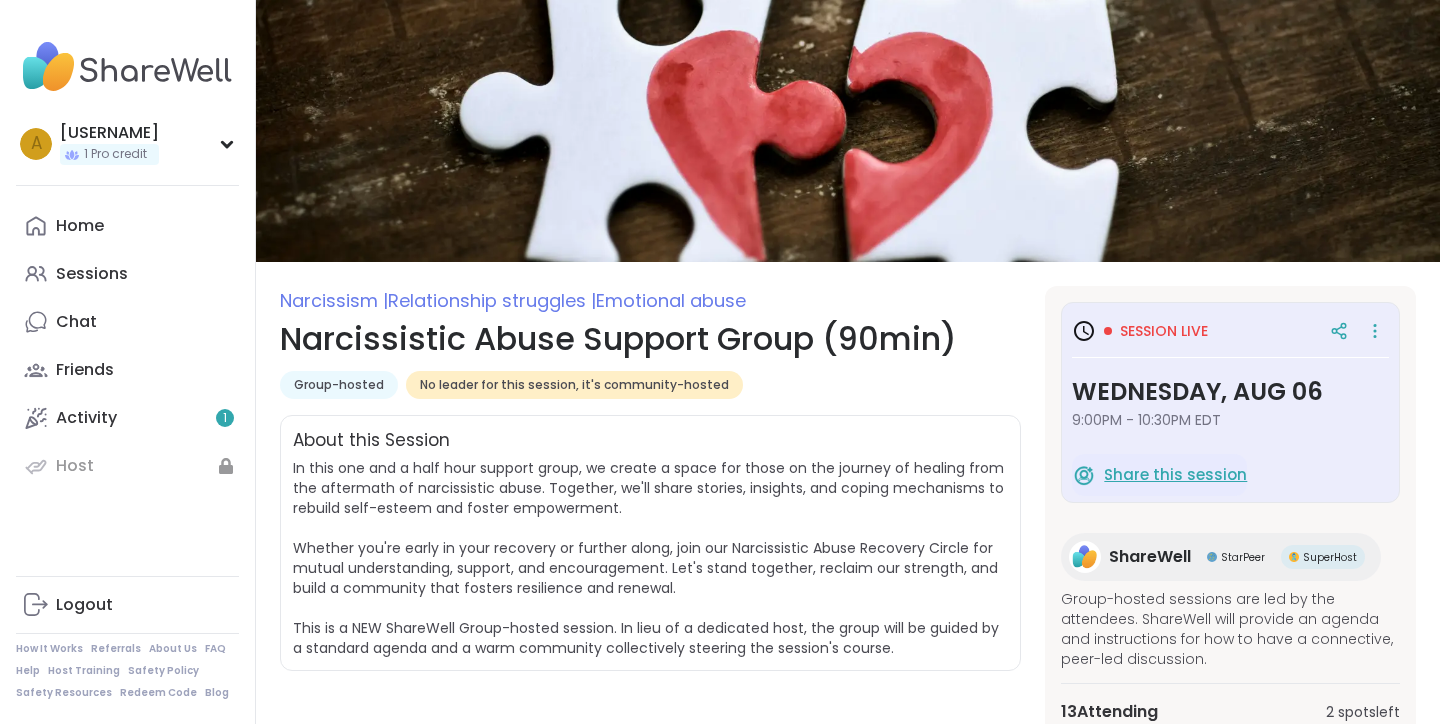 click on "Share this session" at bounding box center [1175, 475] 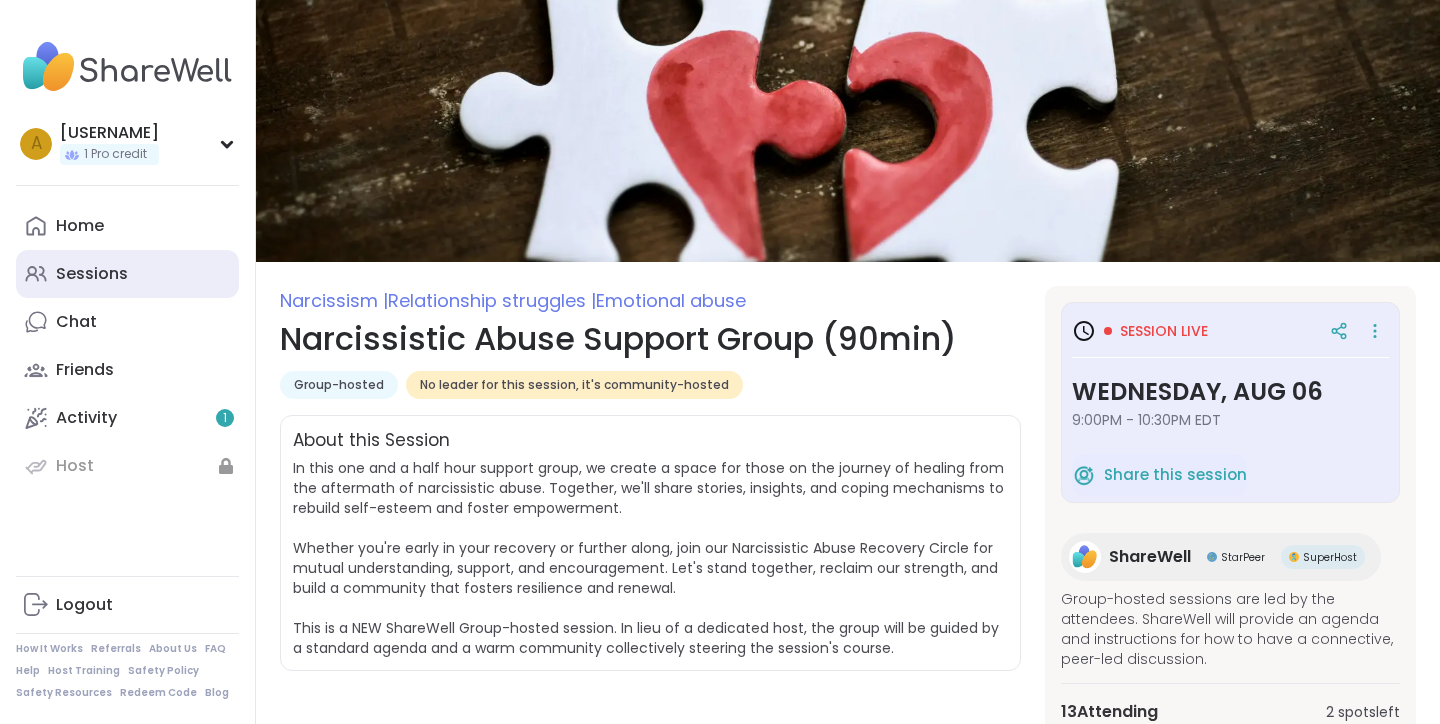 click on "Sessions" at bounding box center (92, 274) 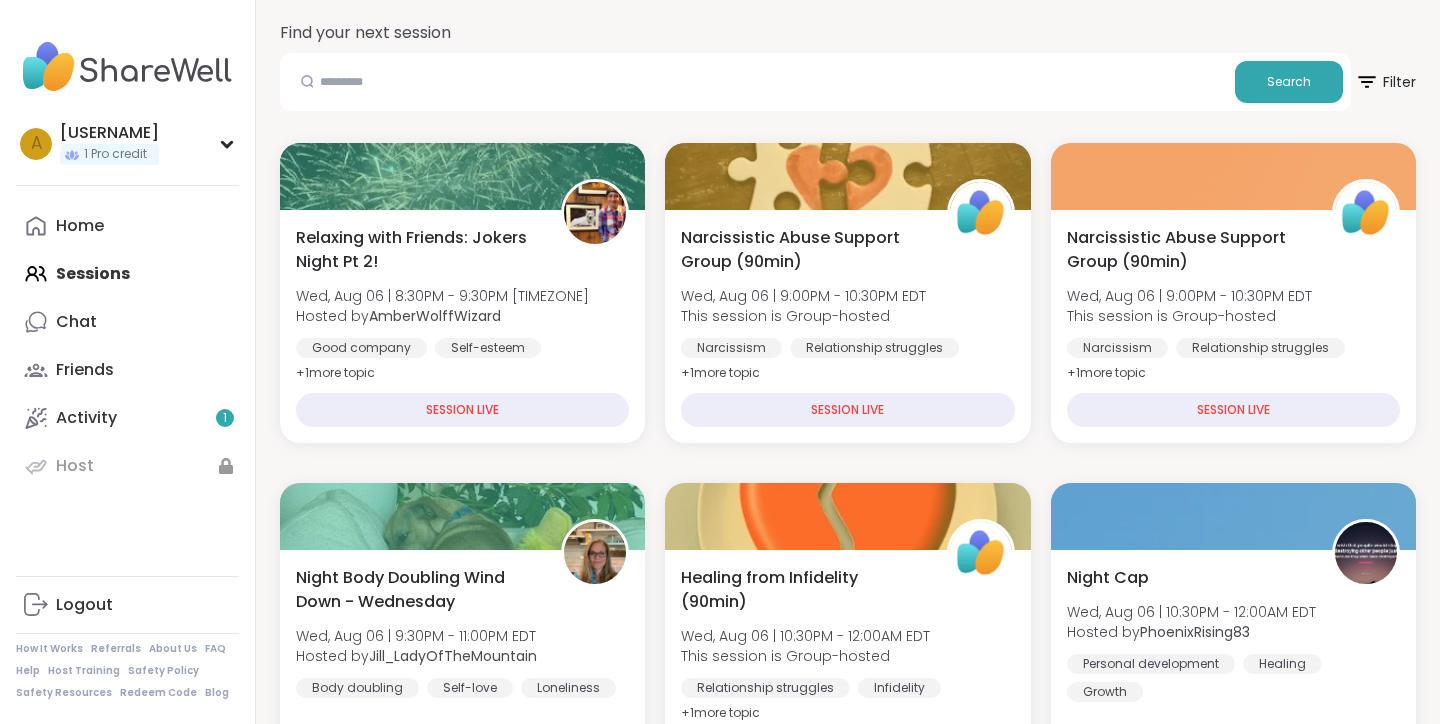 scroll, scrollTop: 272, scrollLeft: 0, axis: vertical 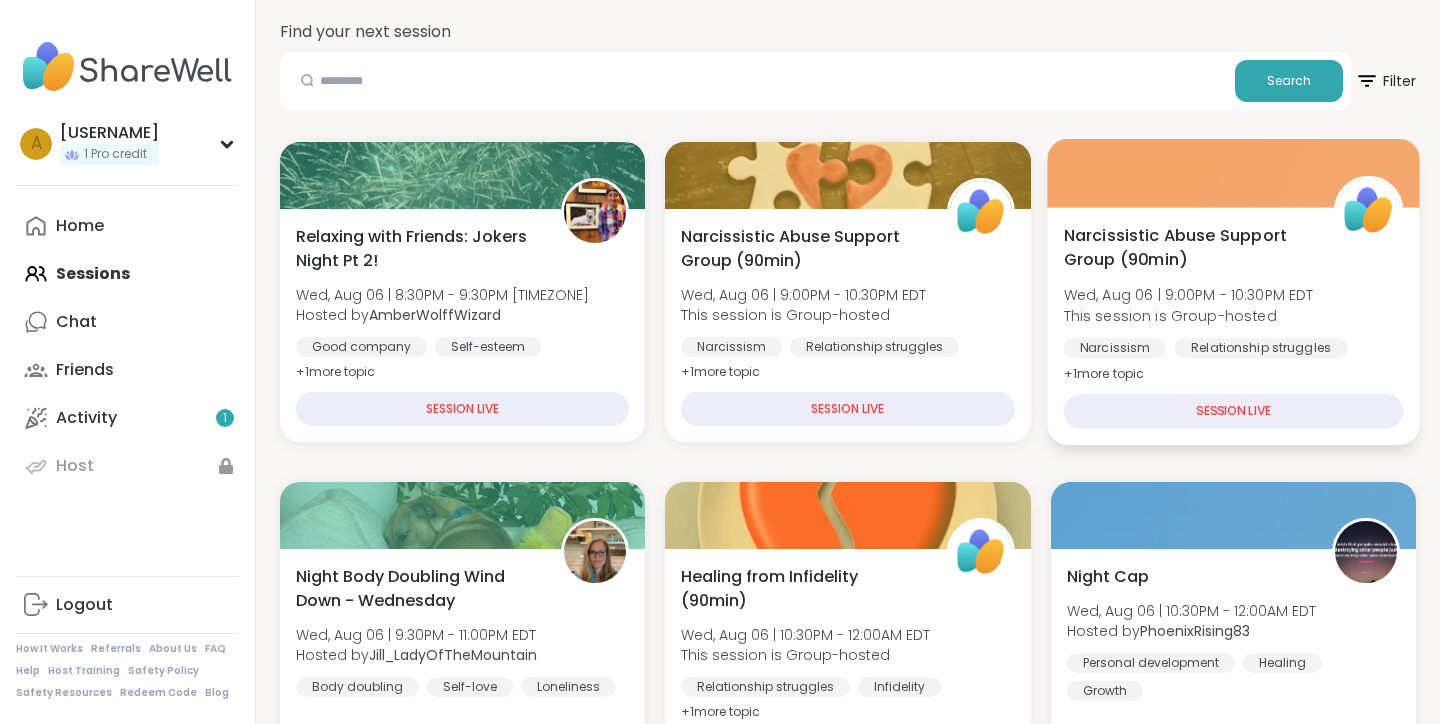 click on "Narcissistic Abuse Support Group (90min)" at bounding box center [1187, 247] 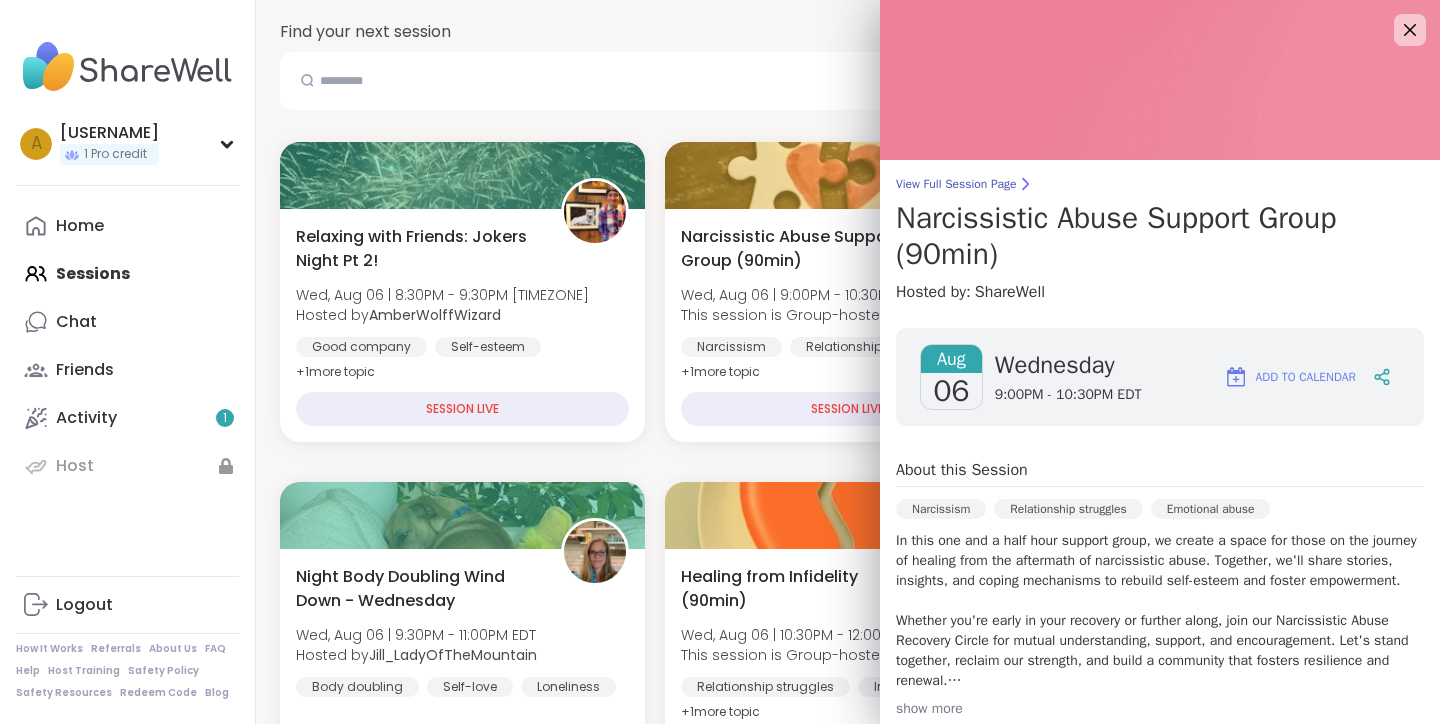 click on "06" at bounding box center [951, 391] 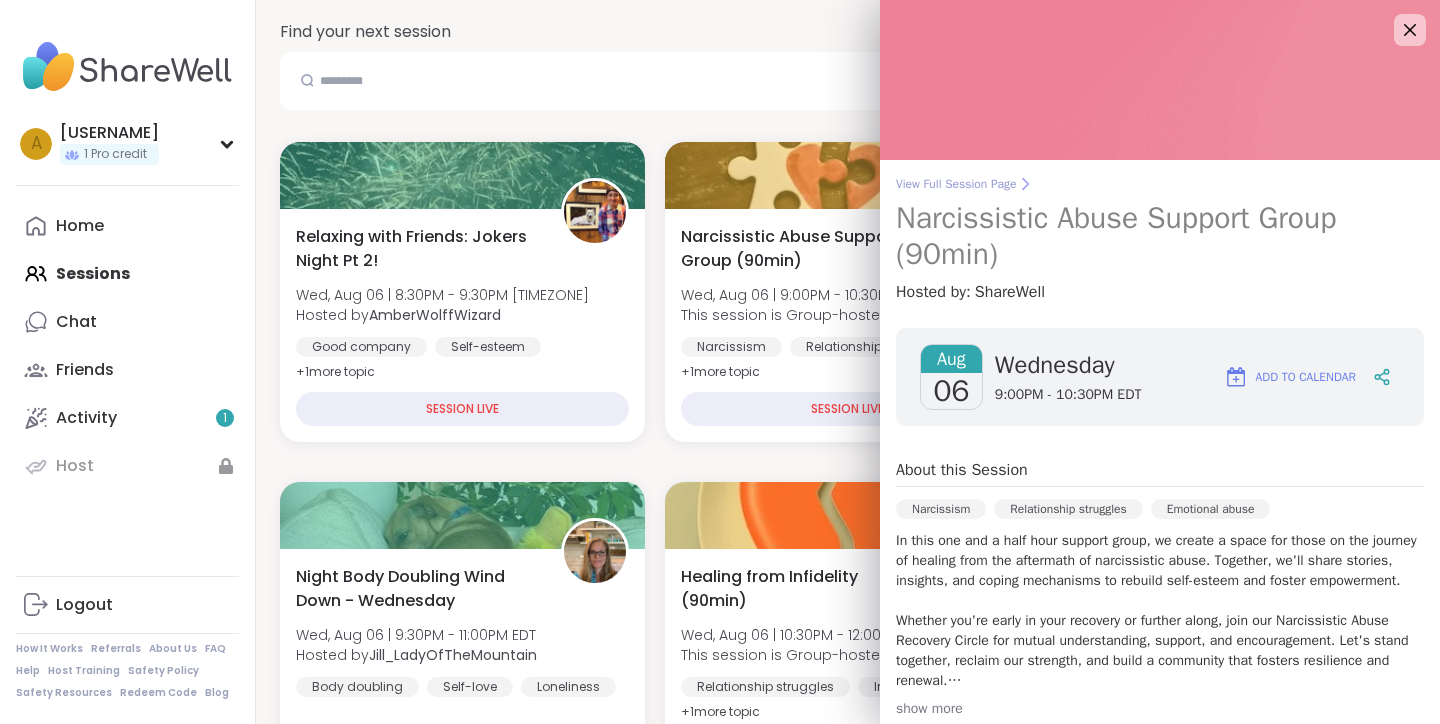 click on "Narcissistic Abuse Support Group (90min)" at bounding box center [1160, 236] 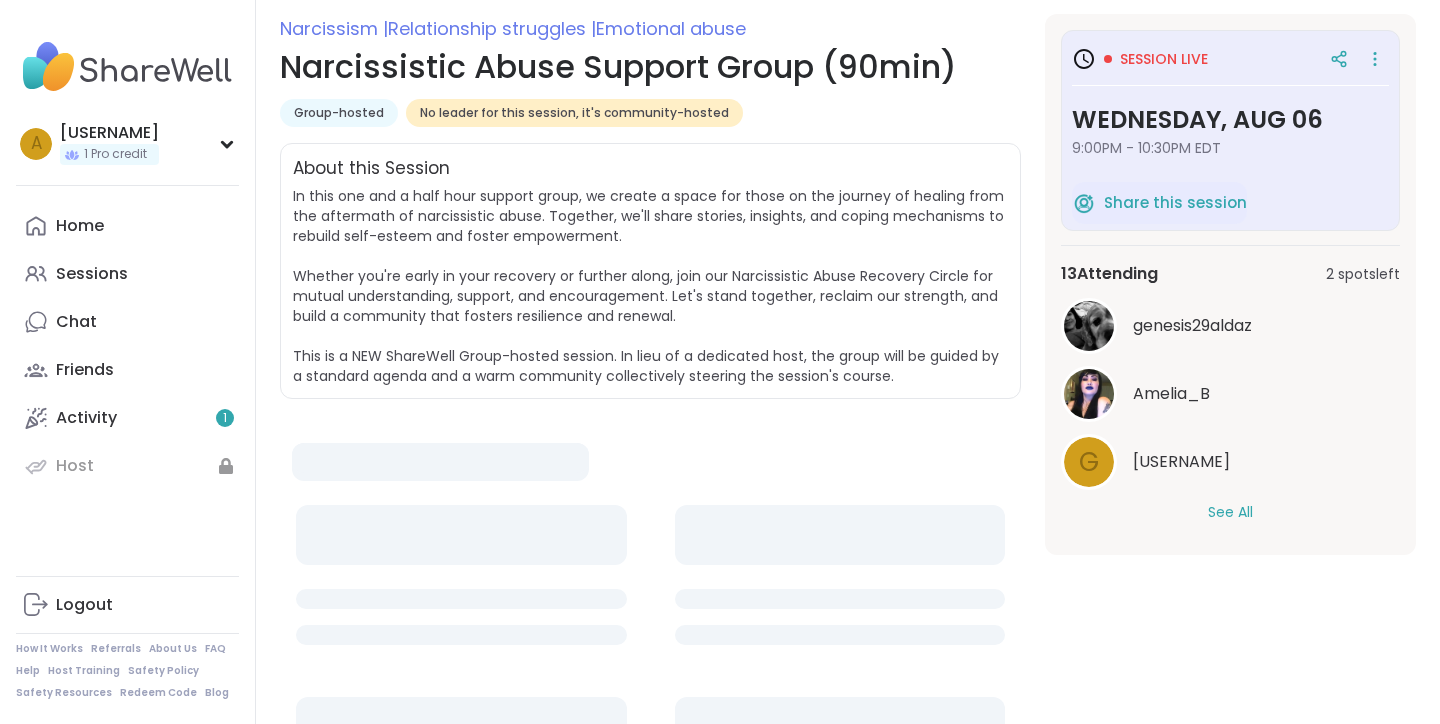 scroll, scrollTop: 0, scrollLeft: 0, axis: both 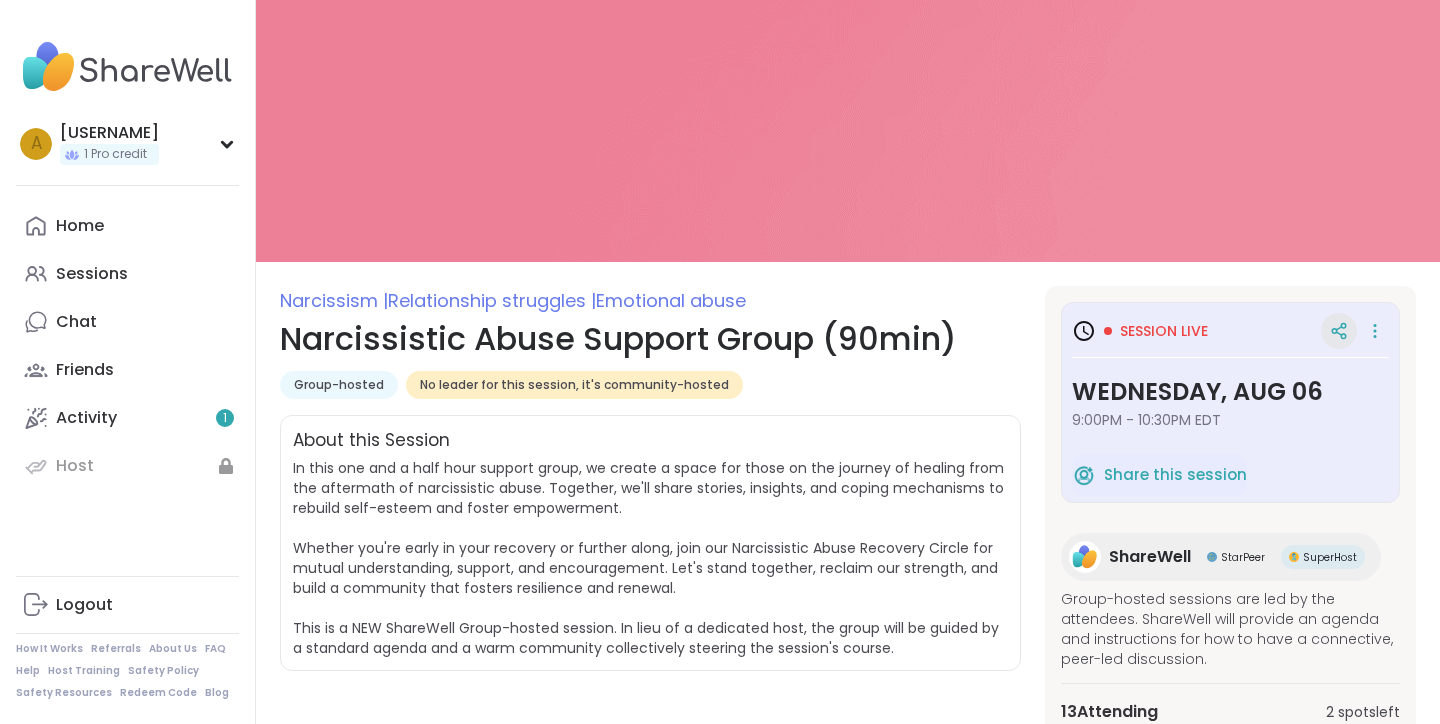 click 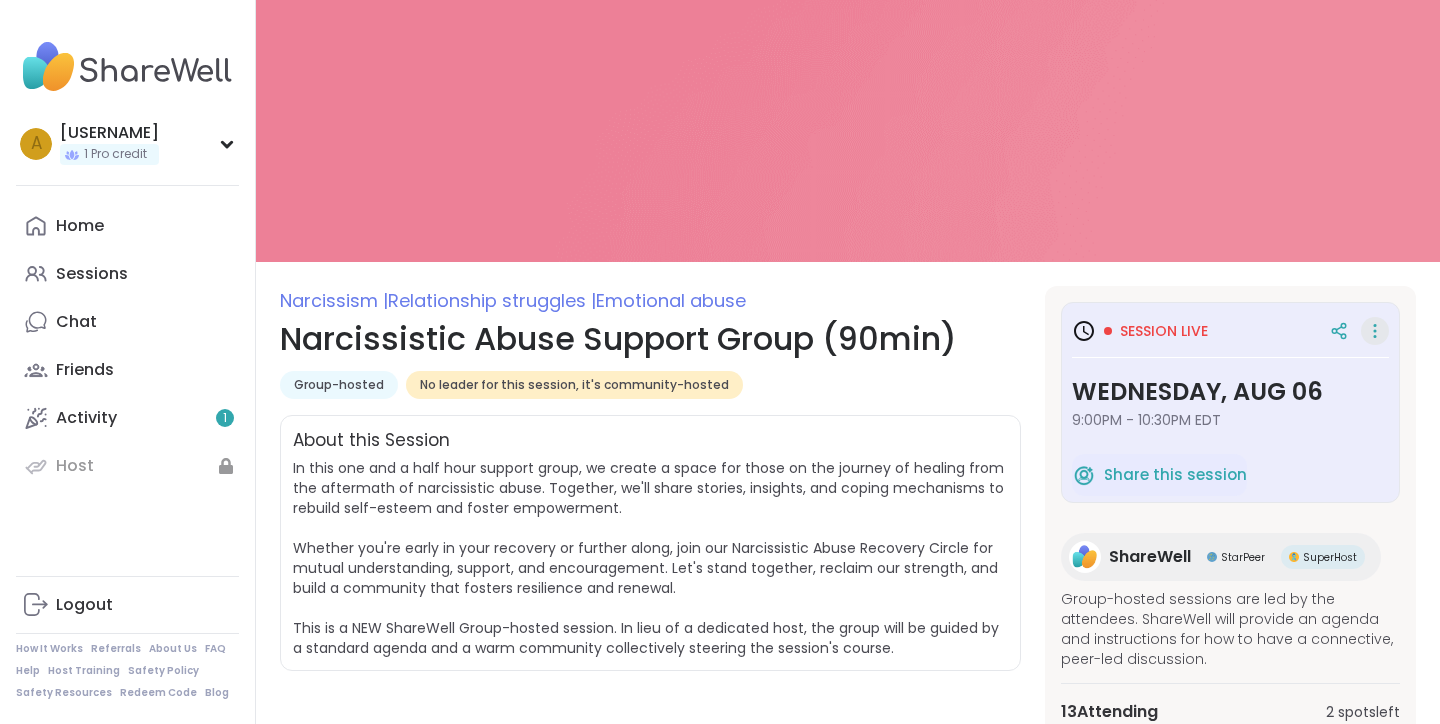 click 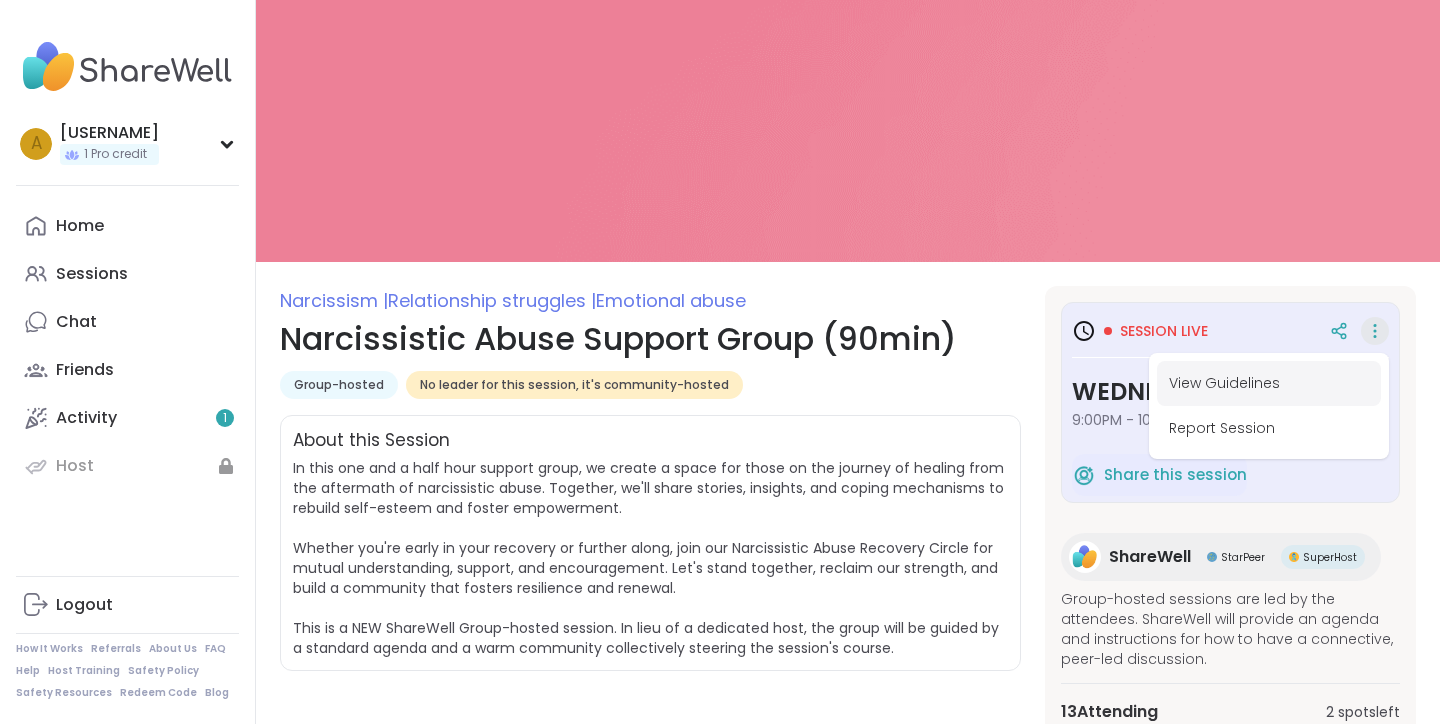 click on "View Guidelines" at bounding box center (1269, 383) 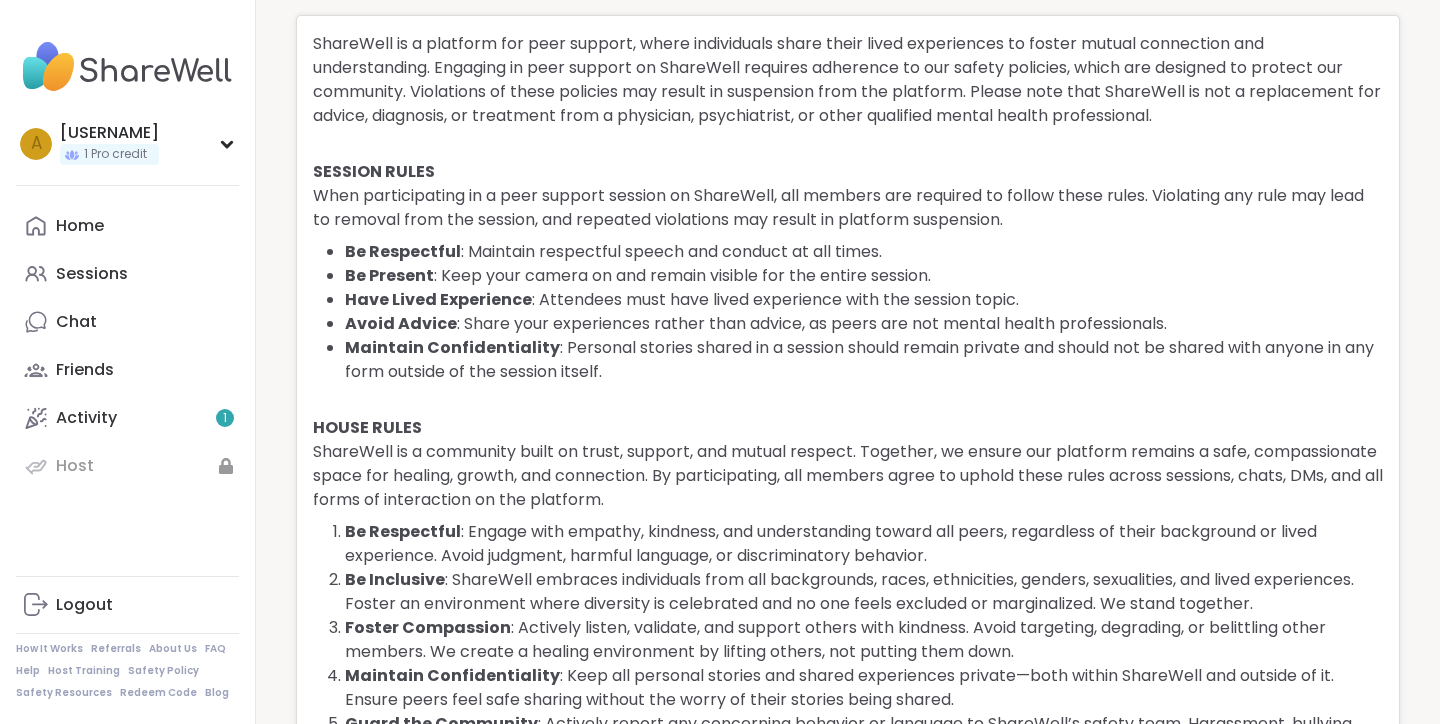 scroll, scrollTop: 0, scrollLeft: 0, axis: both 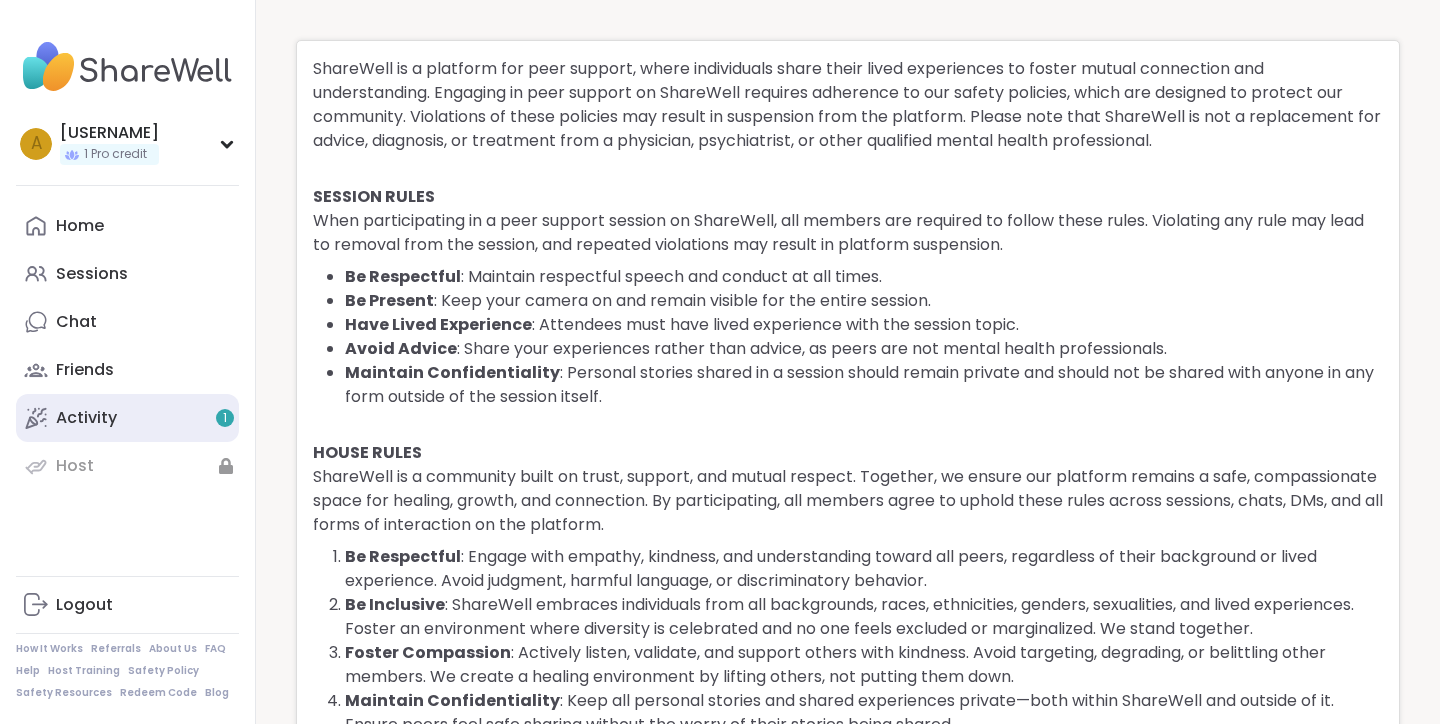 click on "Activity 1" at bounding box center [86, 418] 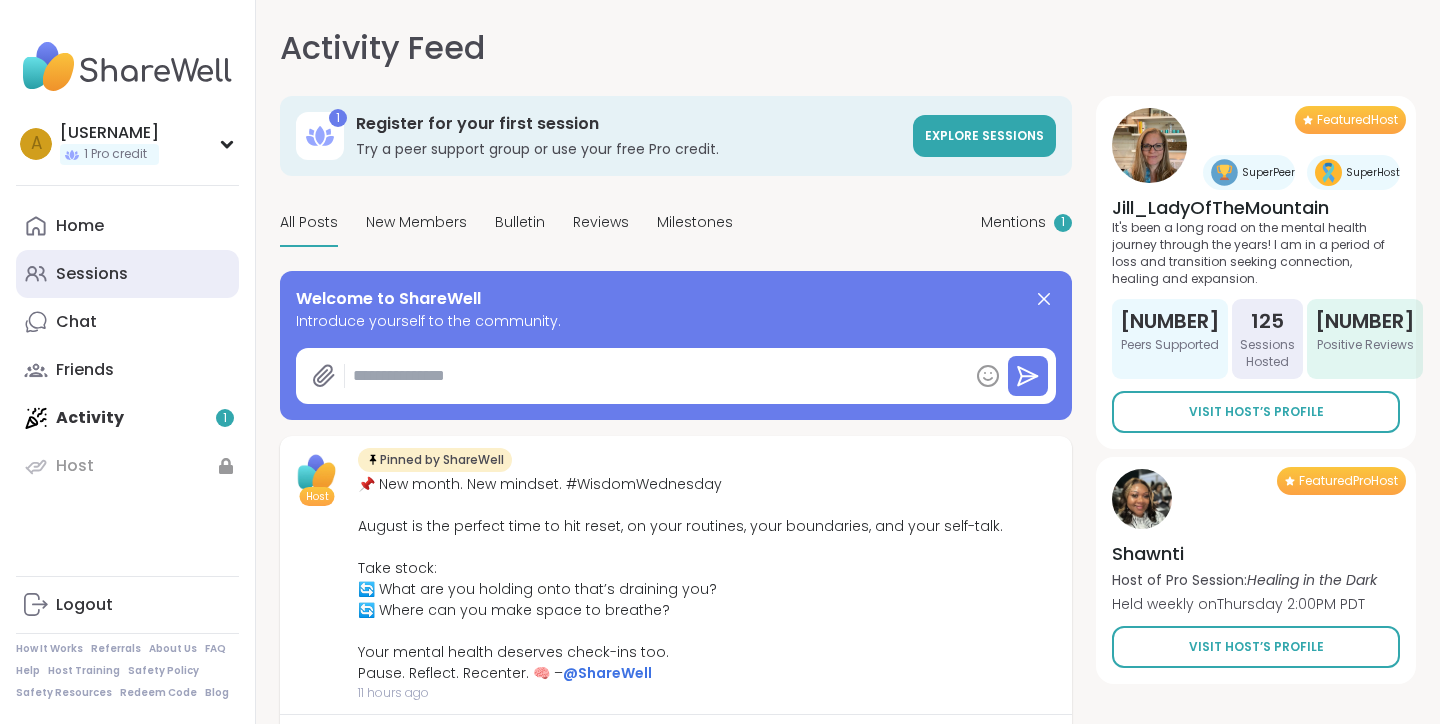 click on "Sessions" at bounding box center (92, 274) 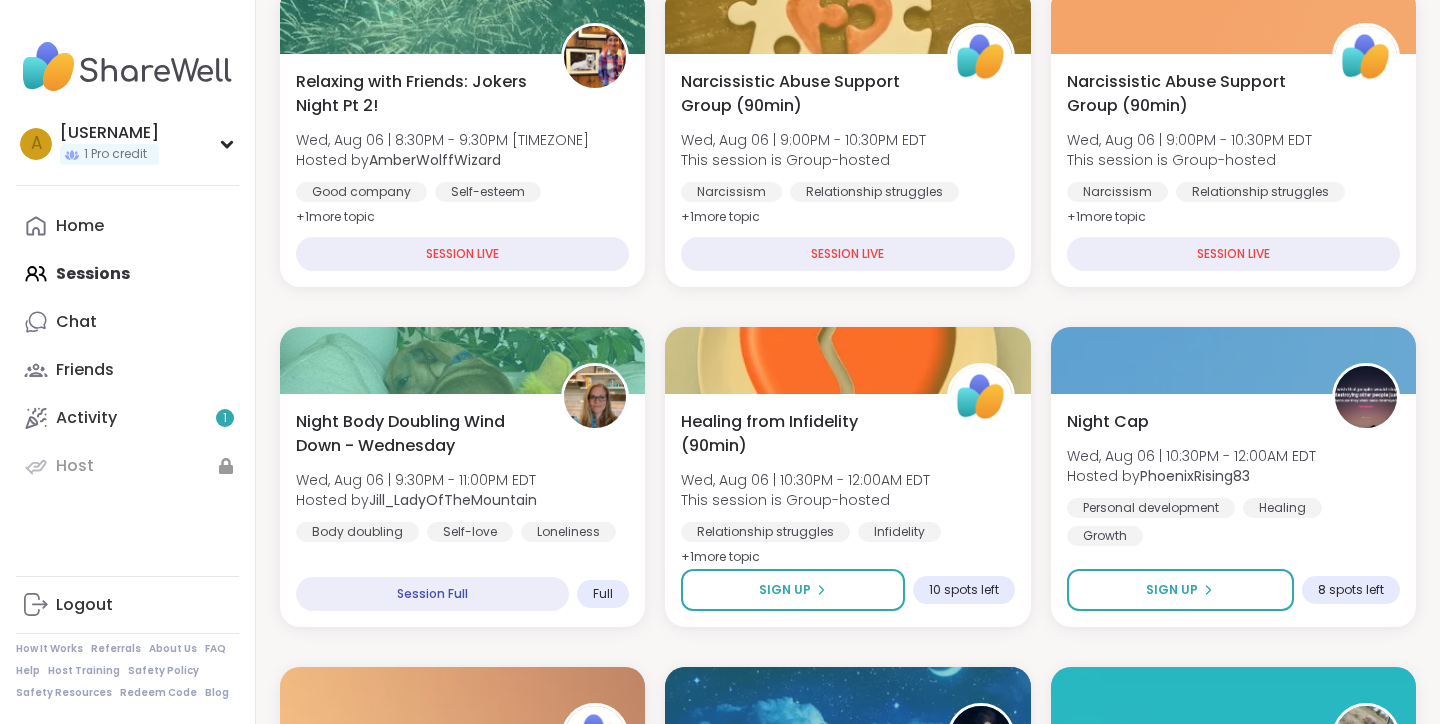 scroll, scrollTop: 379, scrollLeft: 0, axis: vertical 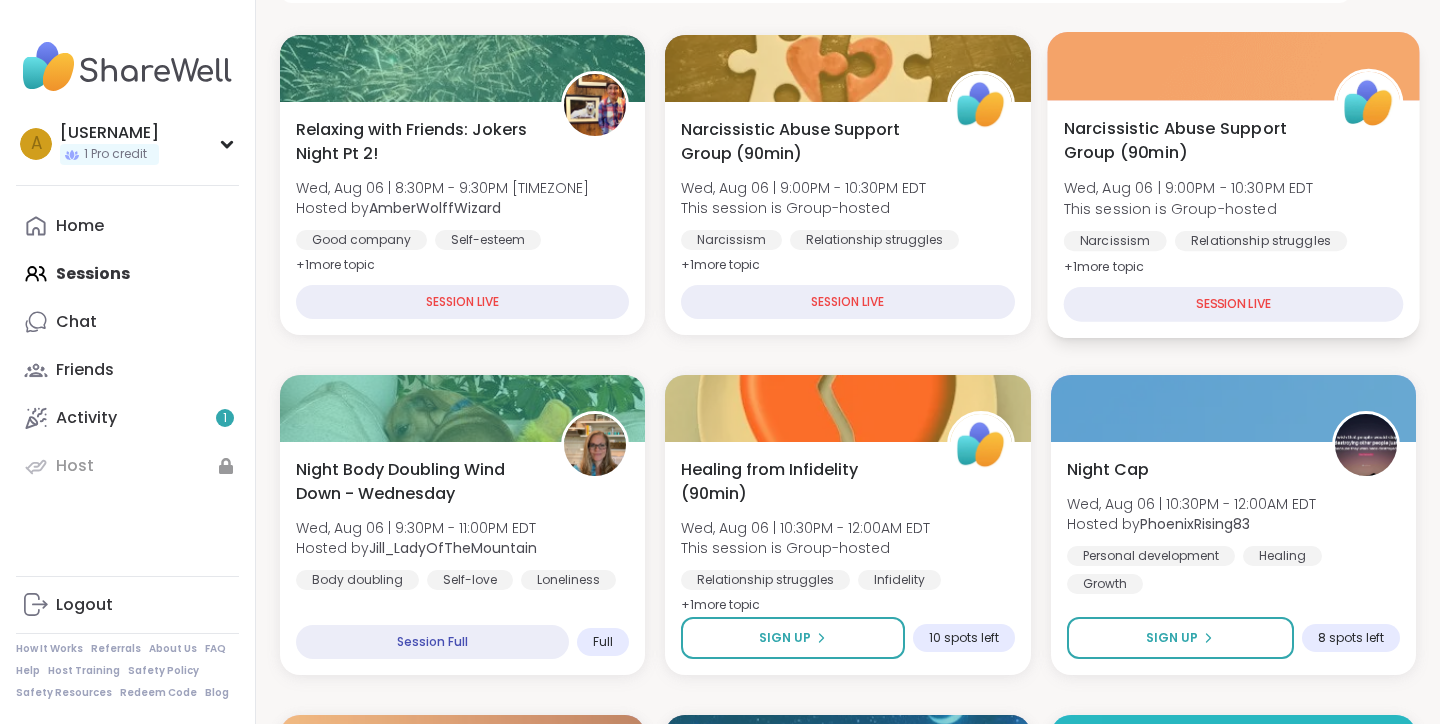 click on "SESSION LIVE" at bounding box center (1233, 304) 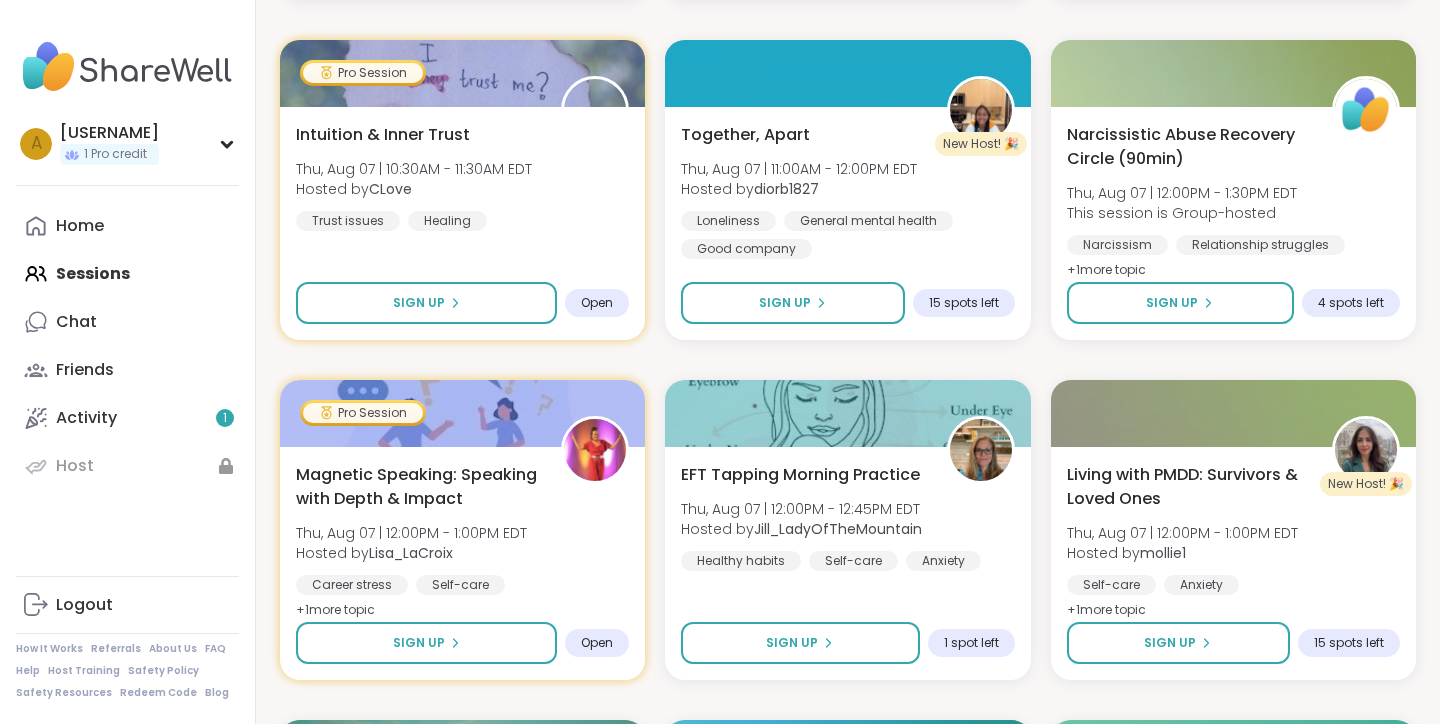 scroll, scrollTop: 2415, scrollLeft: 0, axis: vertical 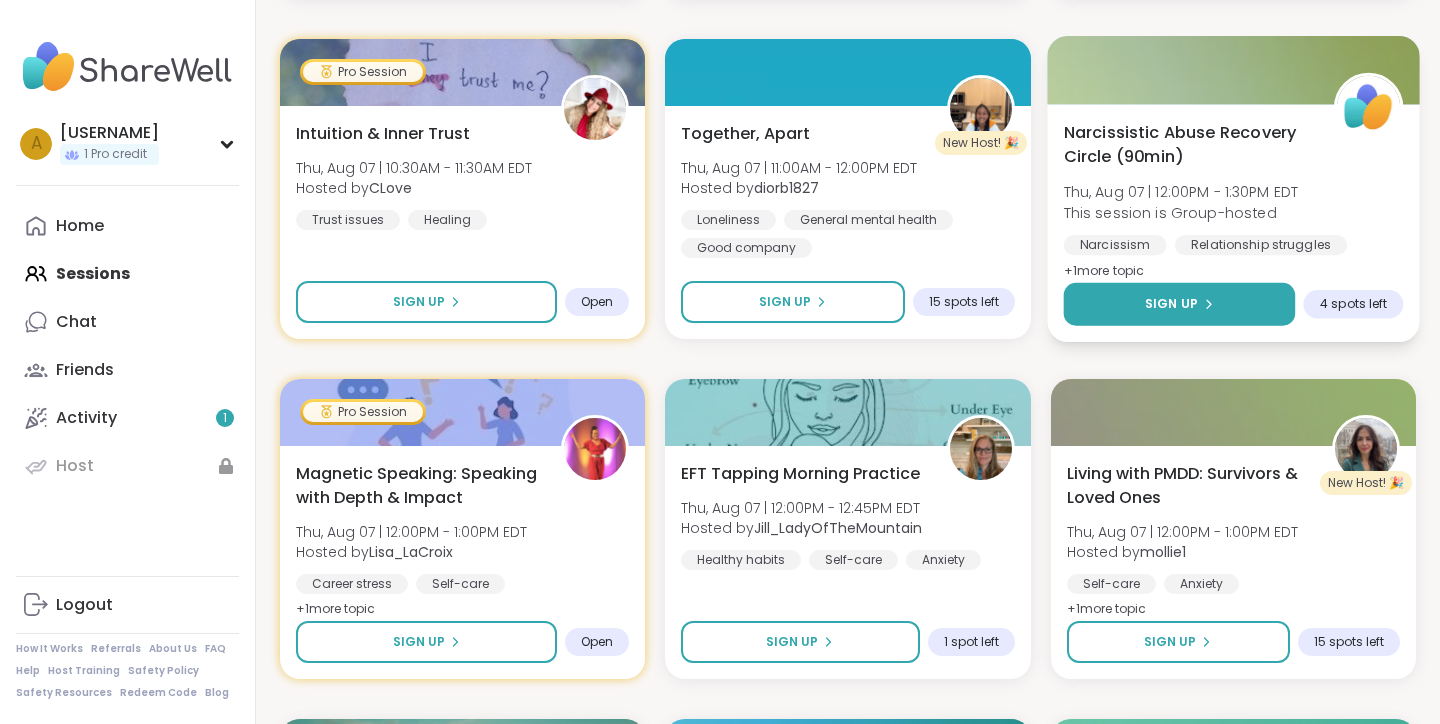 click on "Sign Up" at bounding box center (1171, 304) 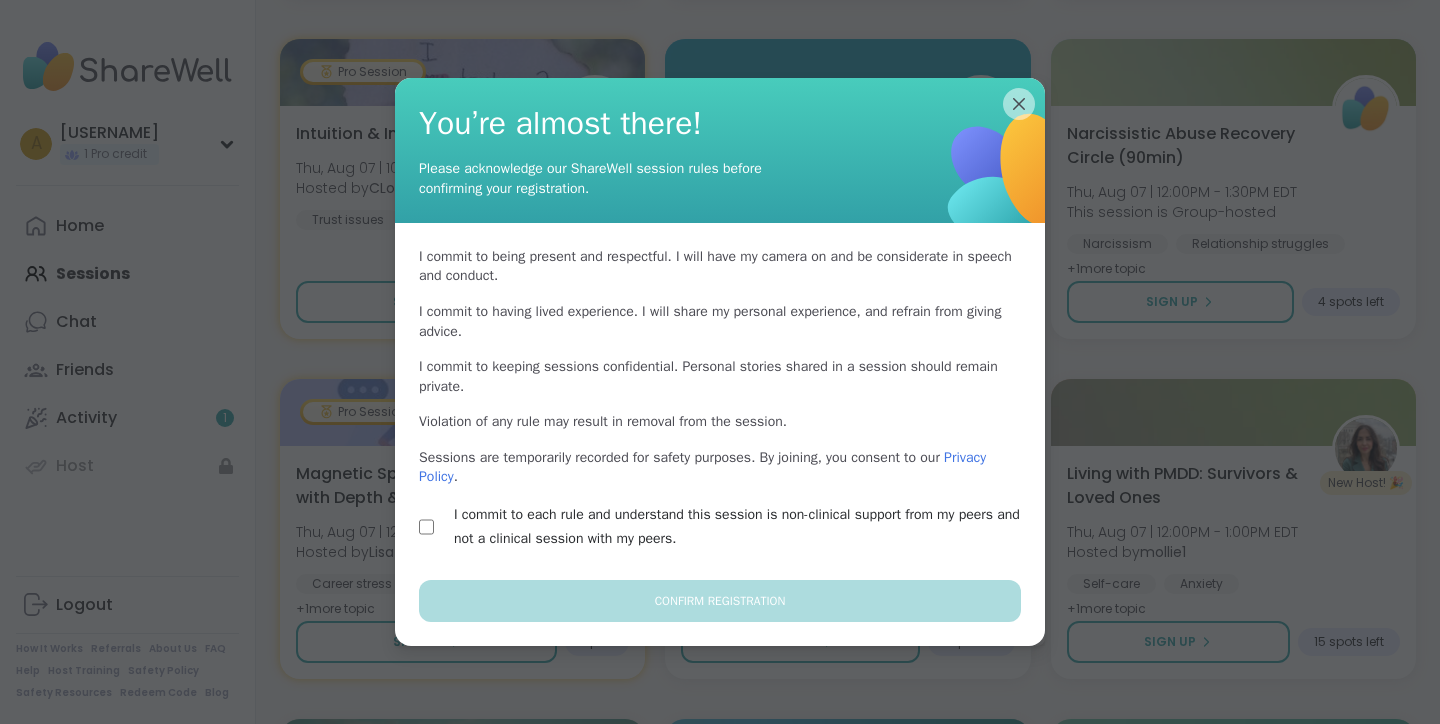 click on "I commit to each rule and understand this session is non-clinical support from my peers and not a clinical session with my peers." at bounding box center [743, 527] 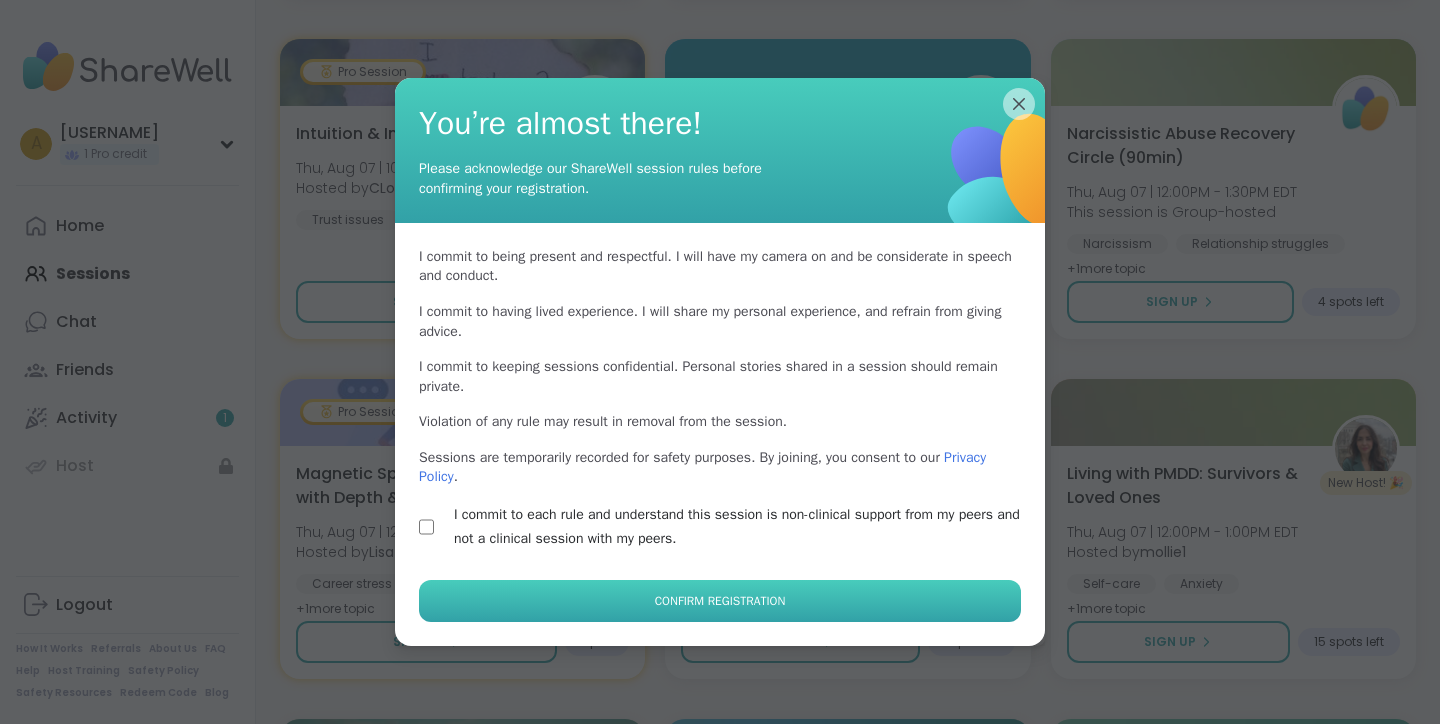 click on "Confirm Registration" at bounding box center (720, 601) 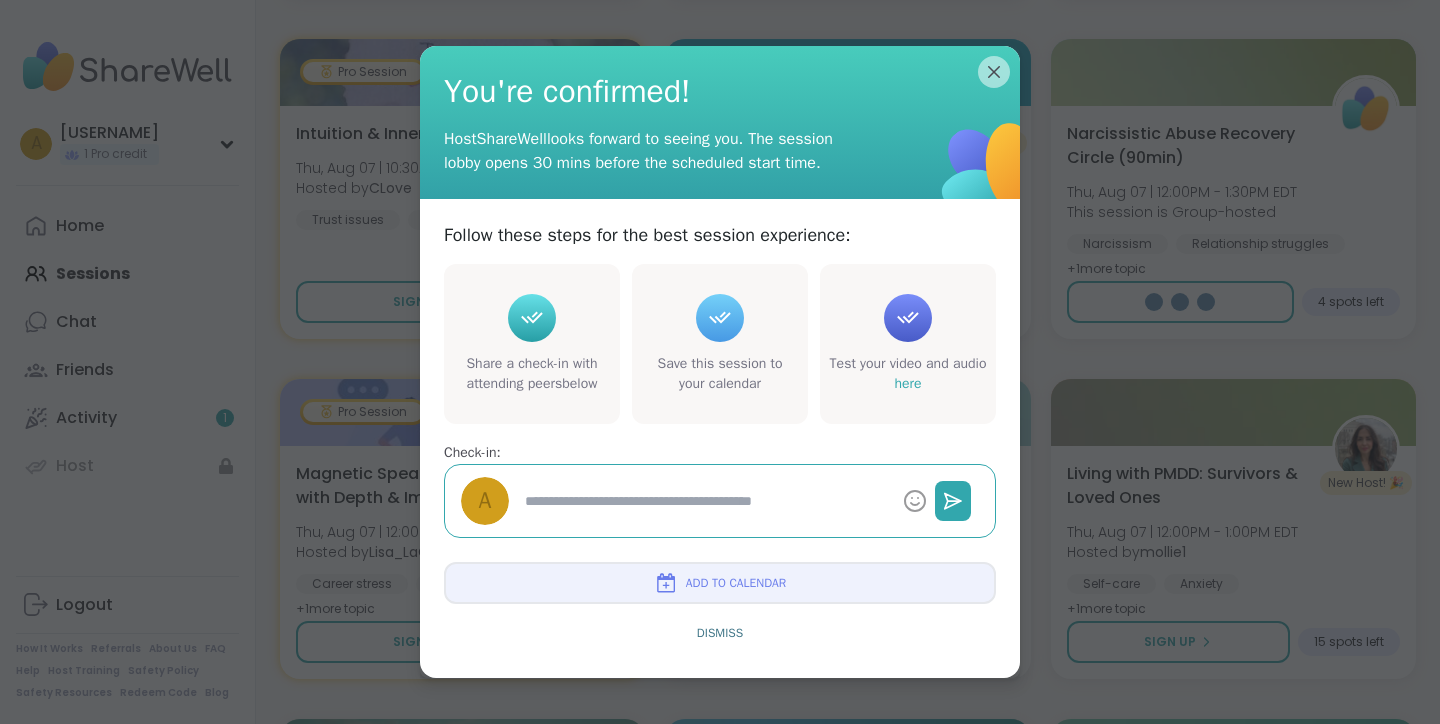 type on "*" 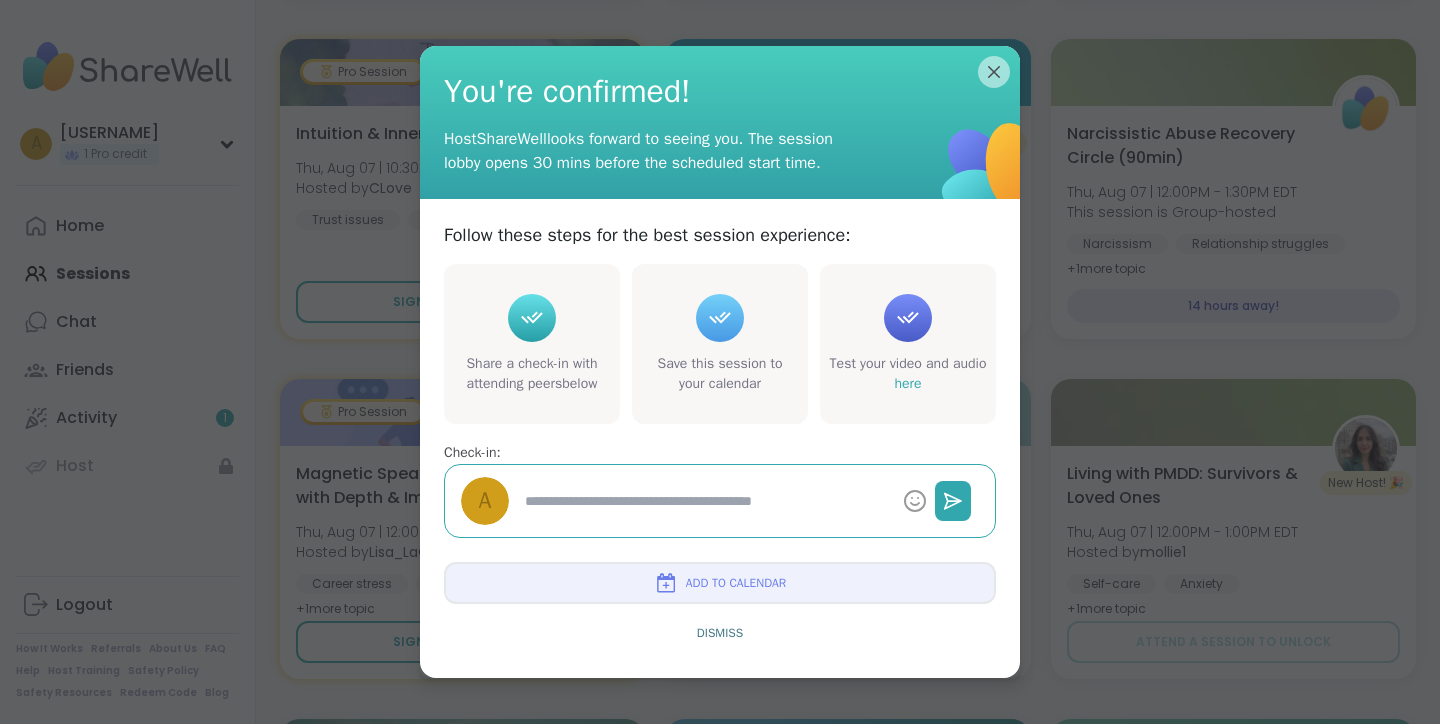 click on "Add to Calendar" at bounding box center [736, 583] 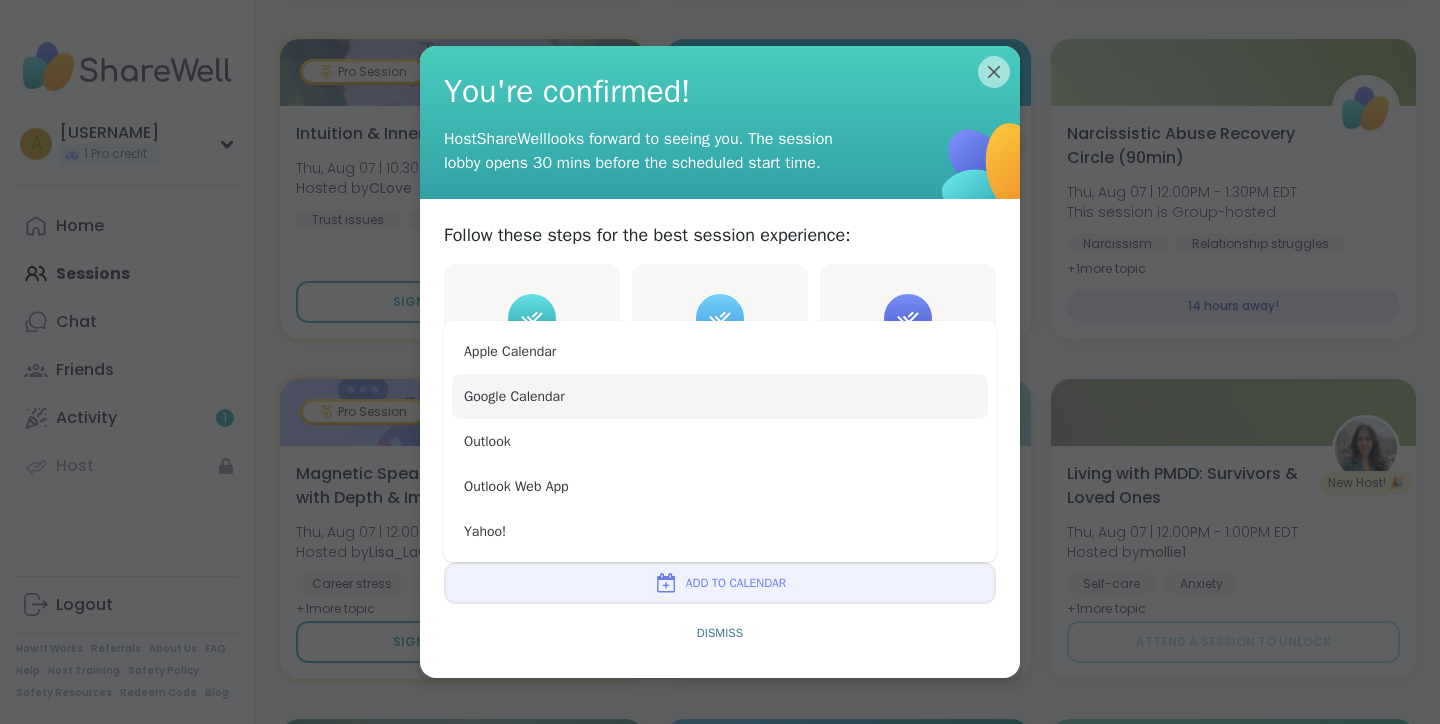 click on "Google Calendar" at bounding box center [720, 396] 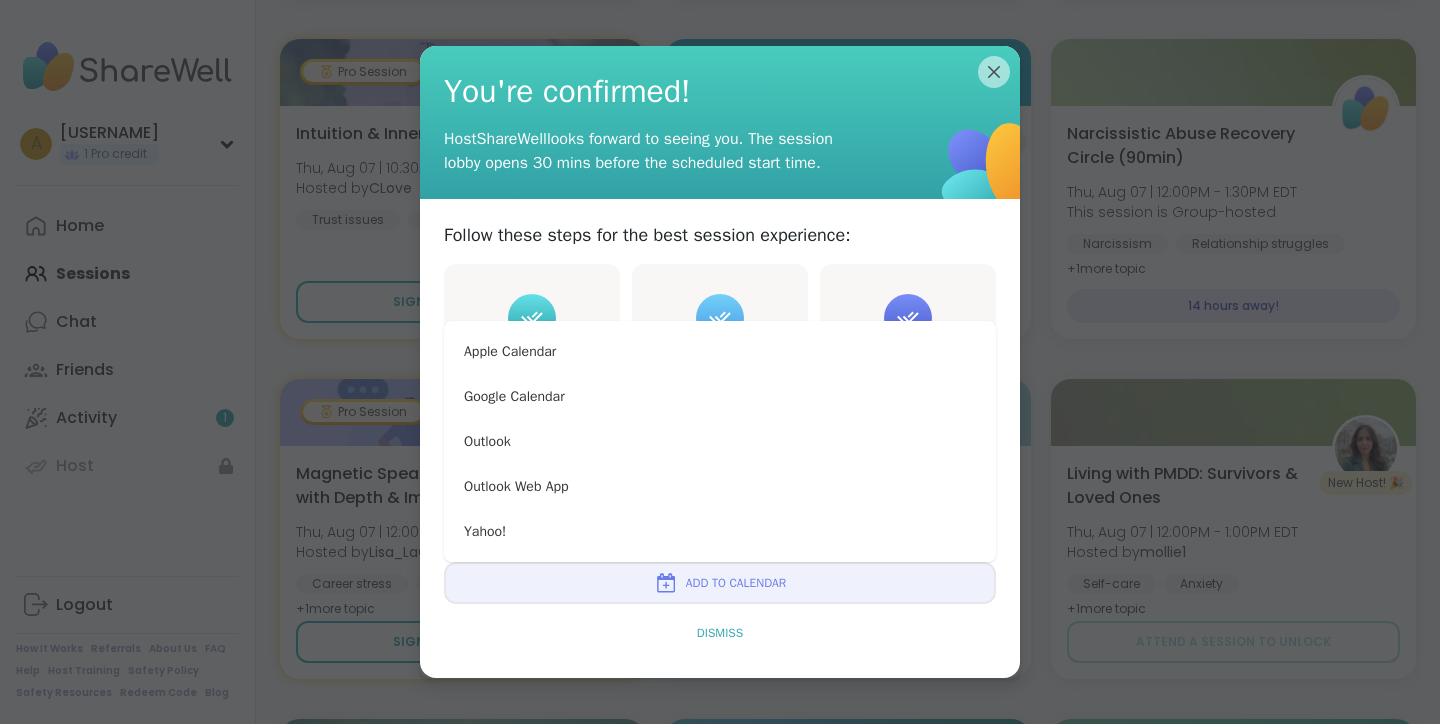 click on "Dismiss" at bounding box center [720, 633] 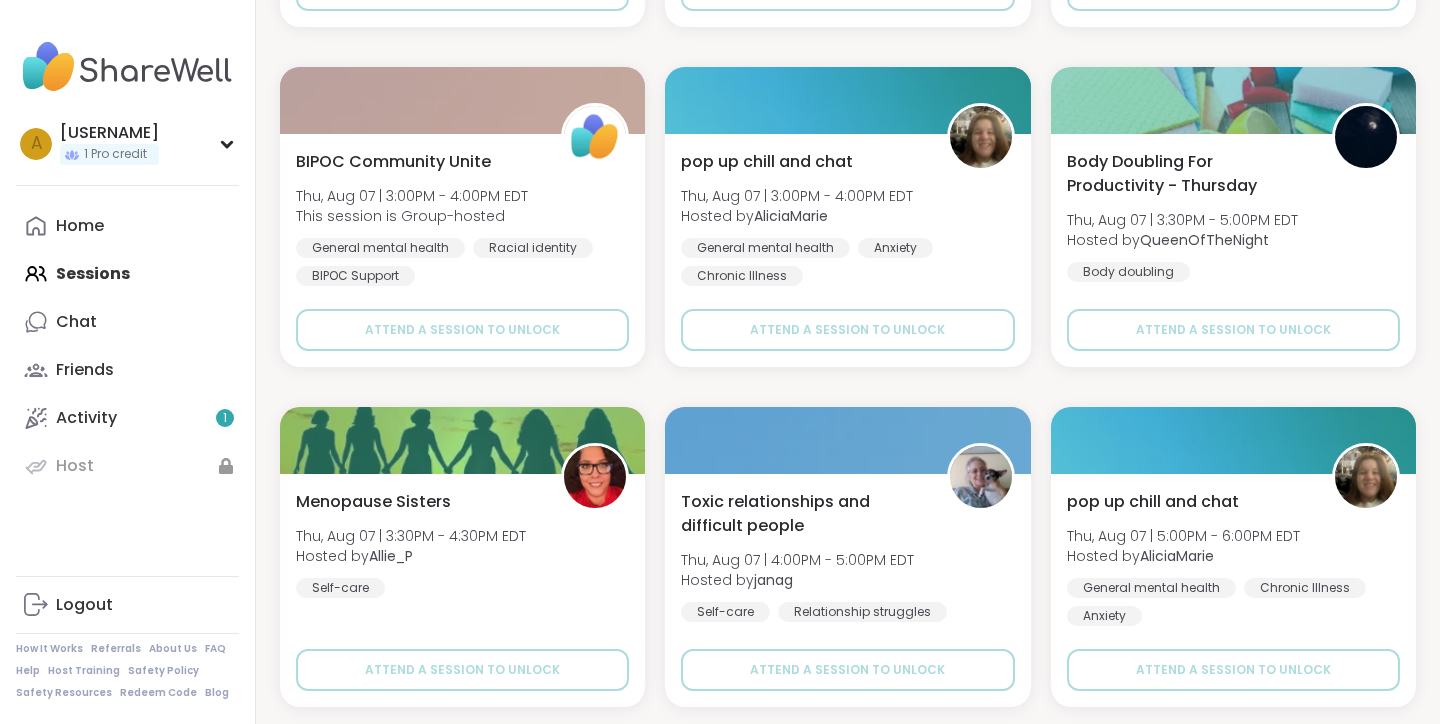 scroll, scrollTop: 3812, scrollLeft: 0, axis: vertical 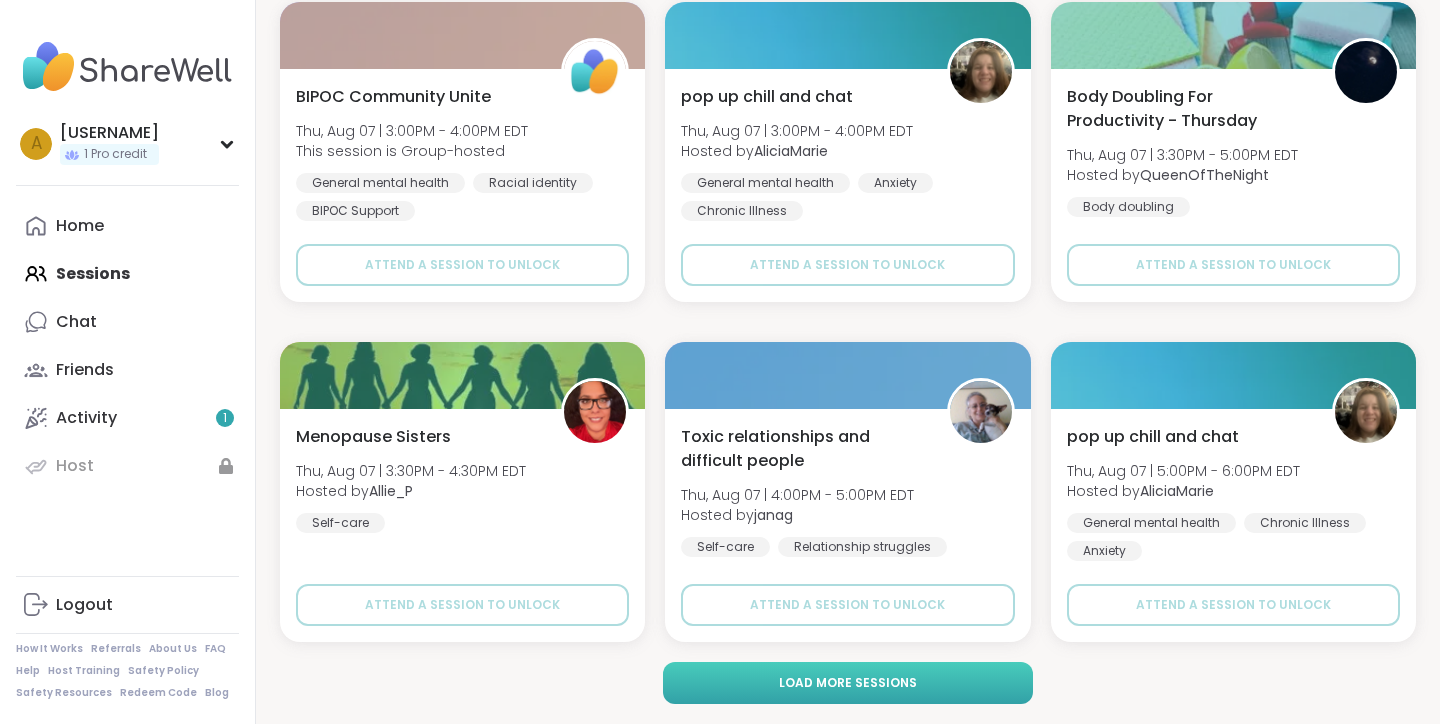 click on "Load more sessions" at bounding box center (848, 683) 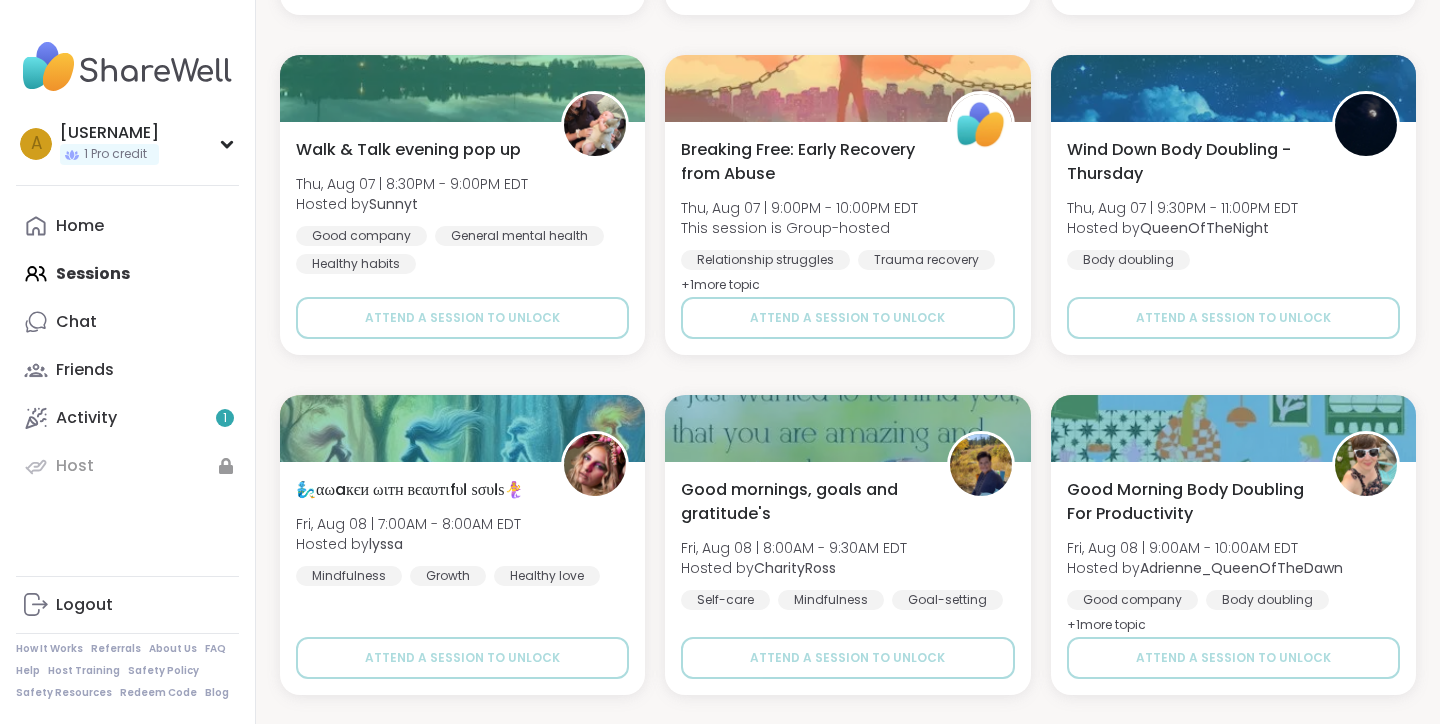 scroll, scrollTop: 6158, scrollLeft: 0, axis: vertical 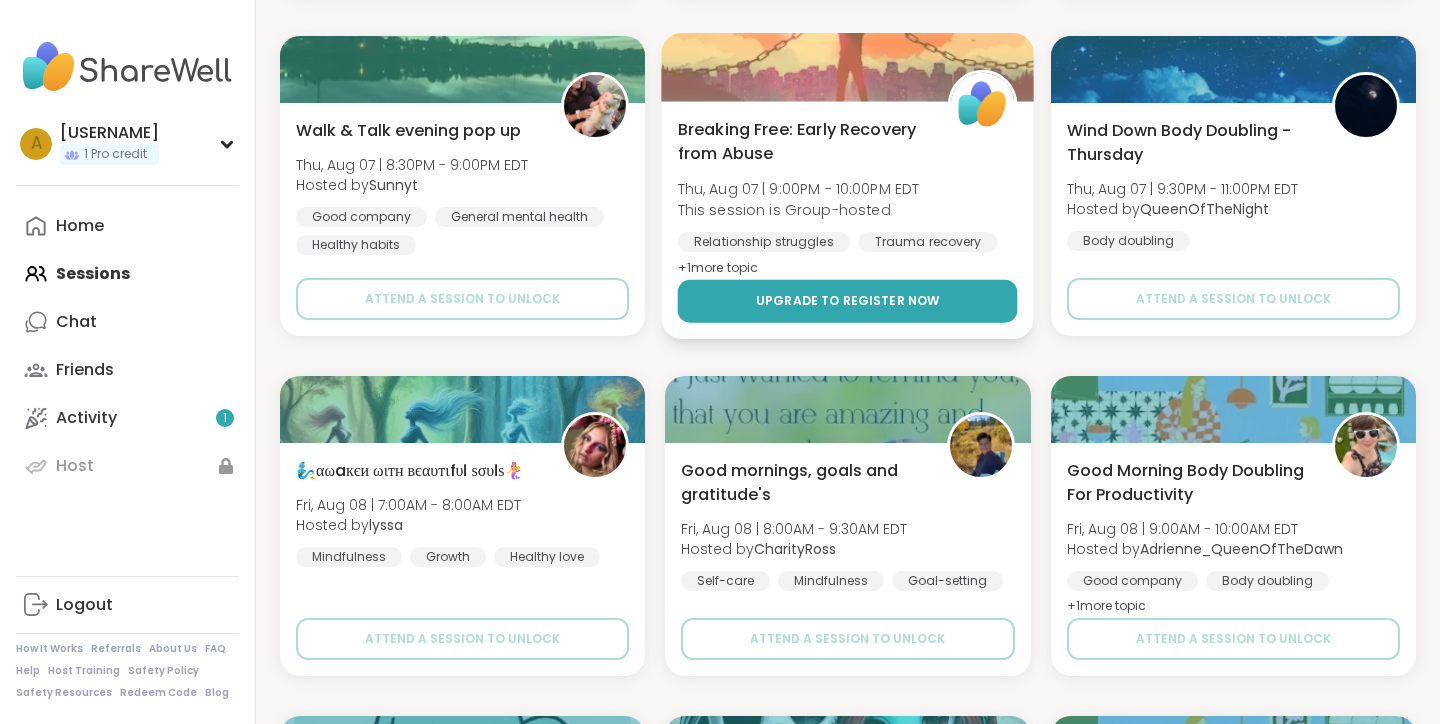 click on "Upgrade to register now" at bounding box center (848, 301) 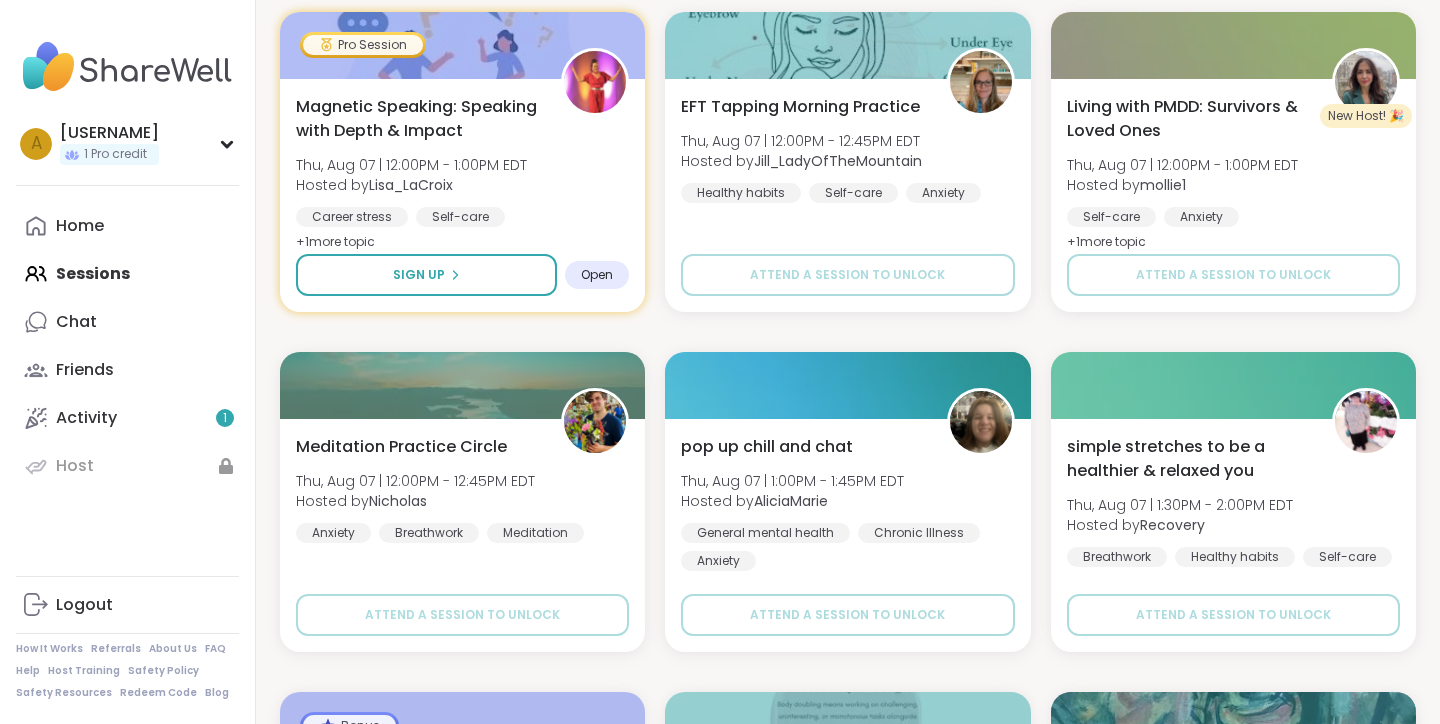 scroll, scrollTop: 2736, scrollLeft: 0, axis: vertical 